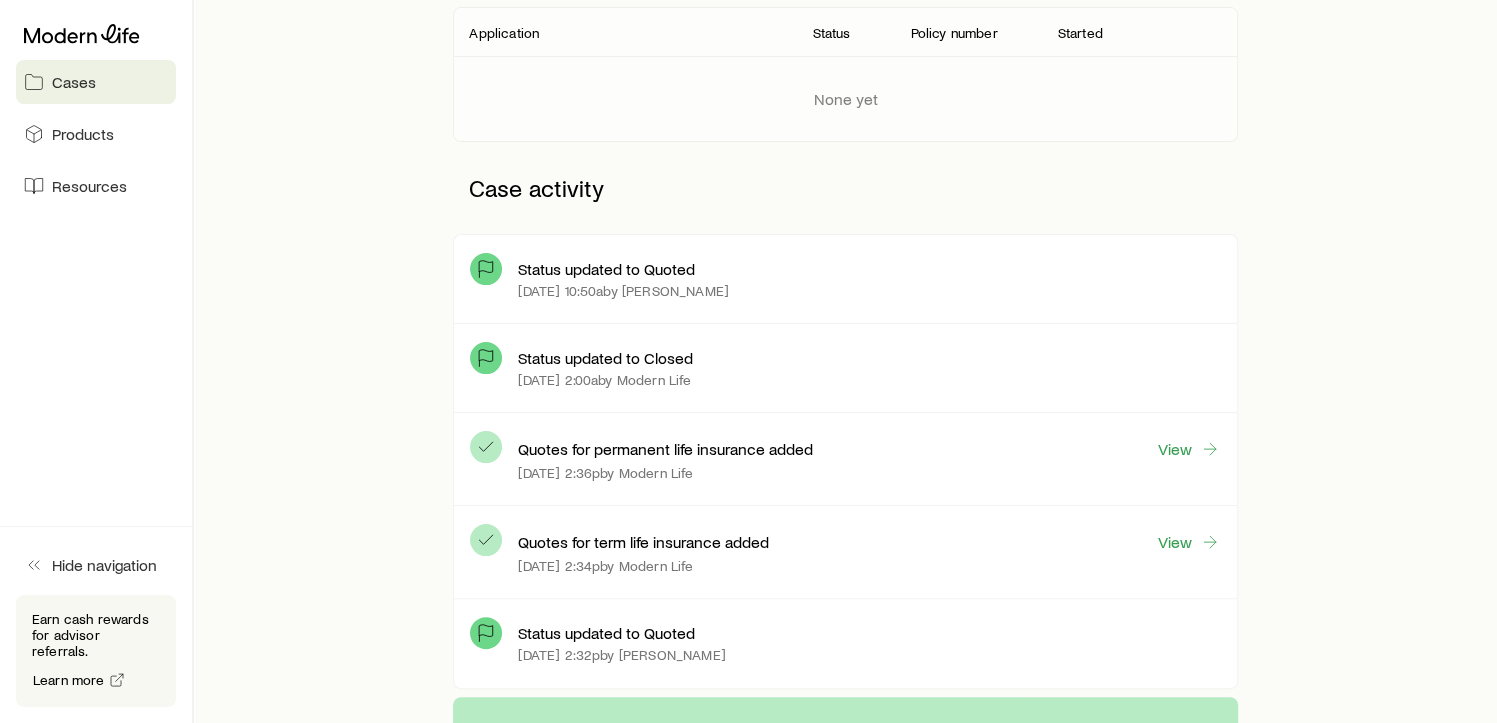 scroll, scrollTop: 375, scrollLeft: 0, axis: vertical 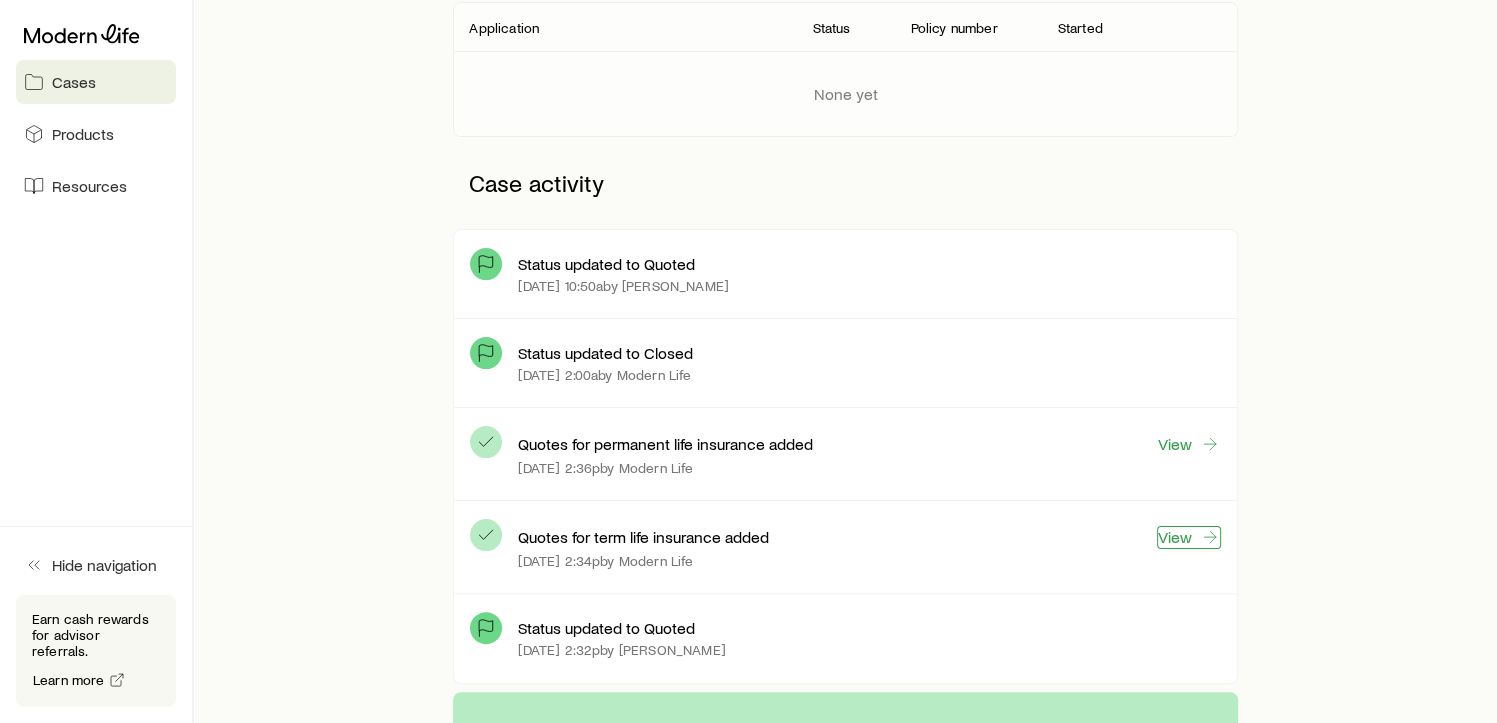 click on "View" at bounding box center [1189, 537] 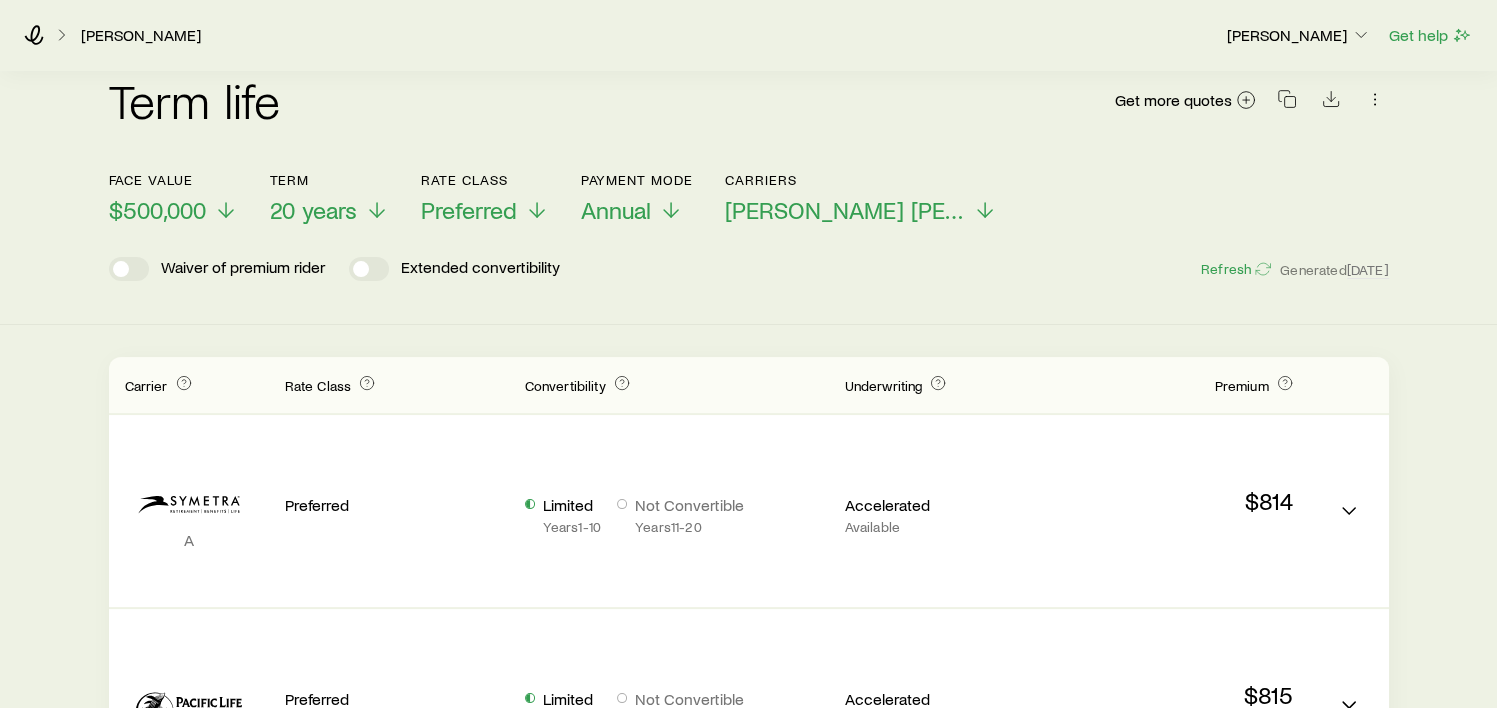 scroll, scrollTop: 175, scrollLeft: 0, axis: vertical 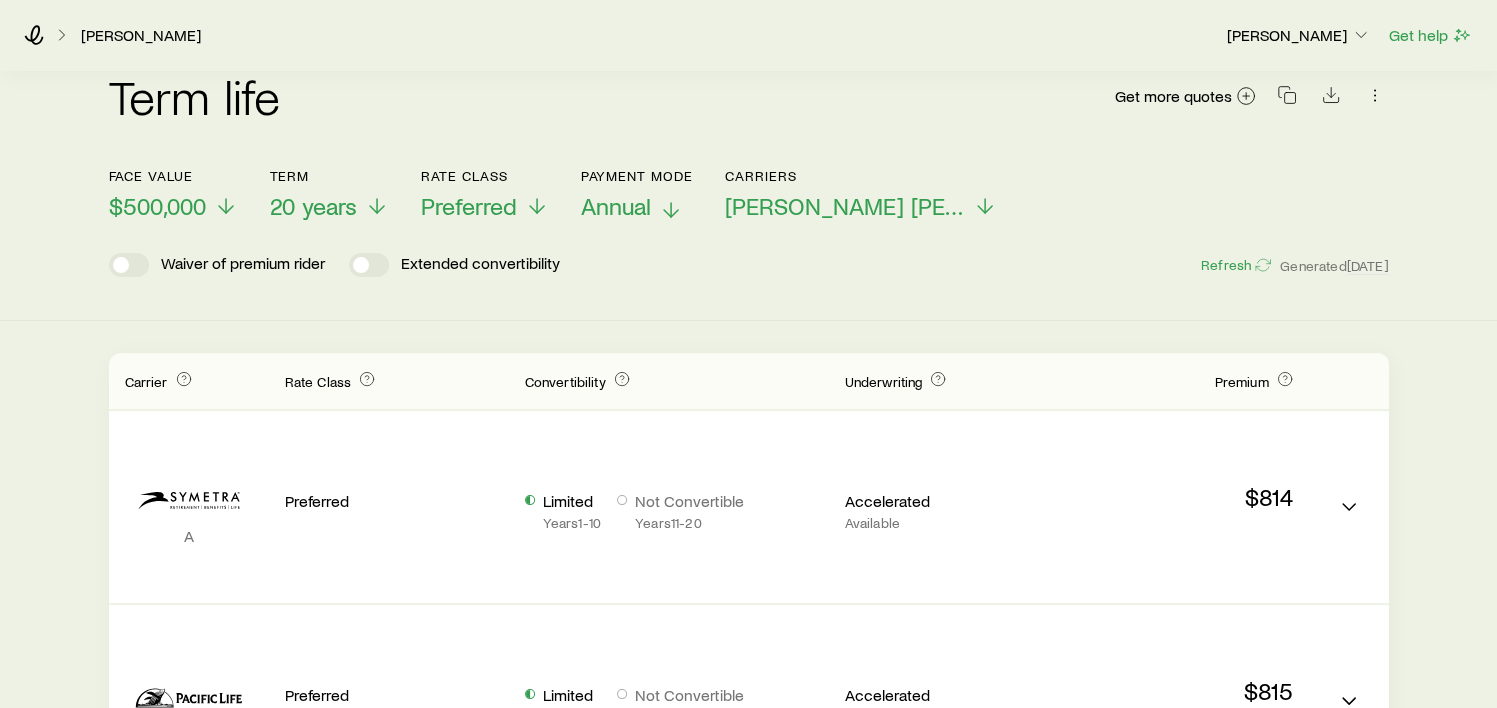 click on "Annual" at bounding box center (637, 206) 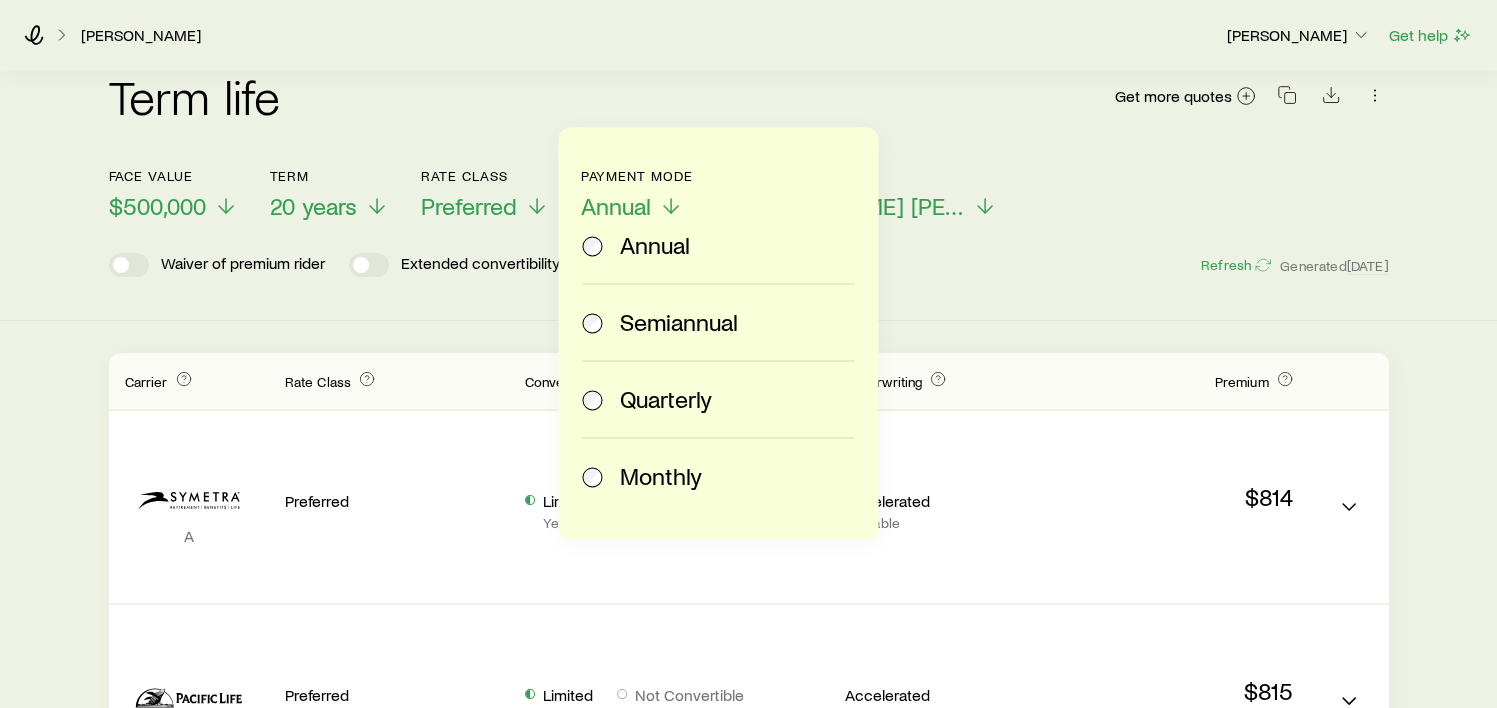 click on "Quarterly" at bounding box center [714, 399] 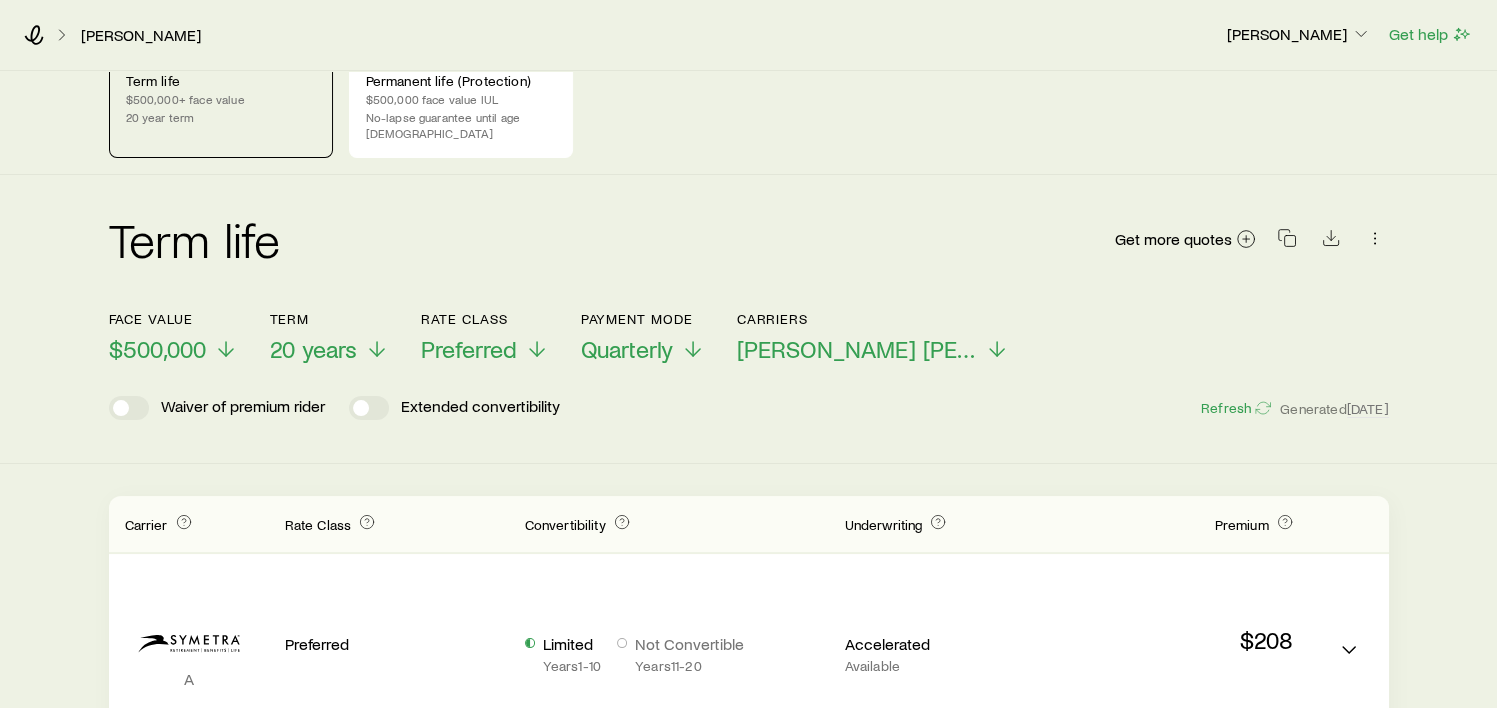 scroll, scrollTop: 0, scrollLeft: 0, axis: both 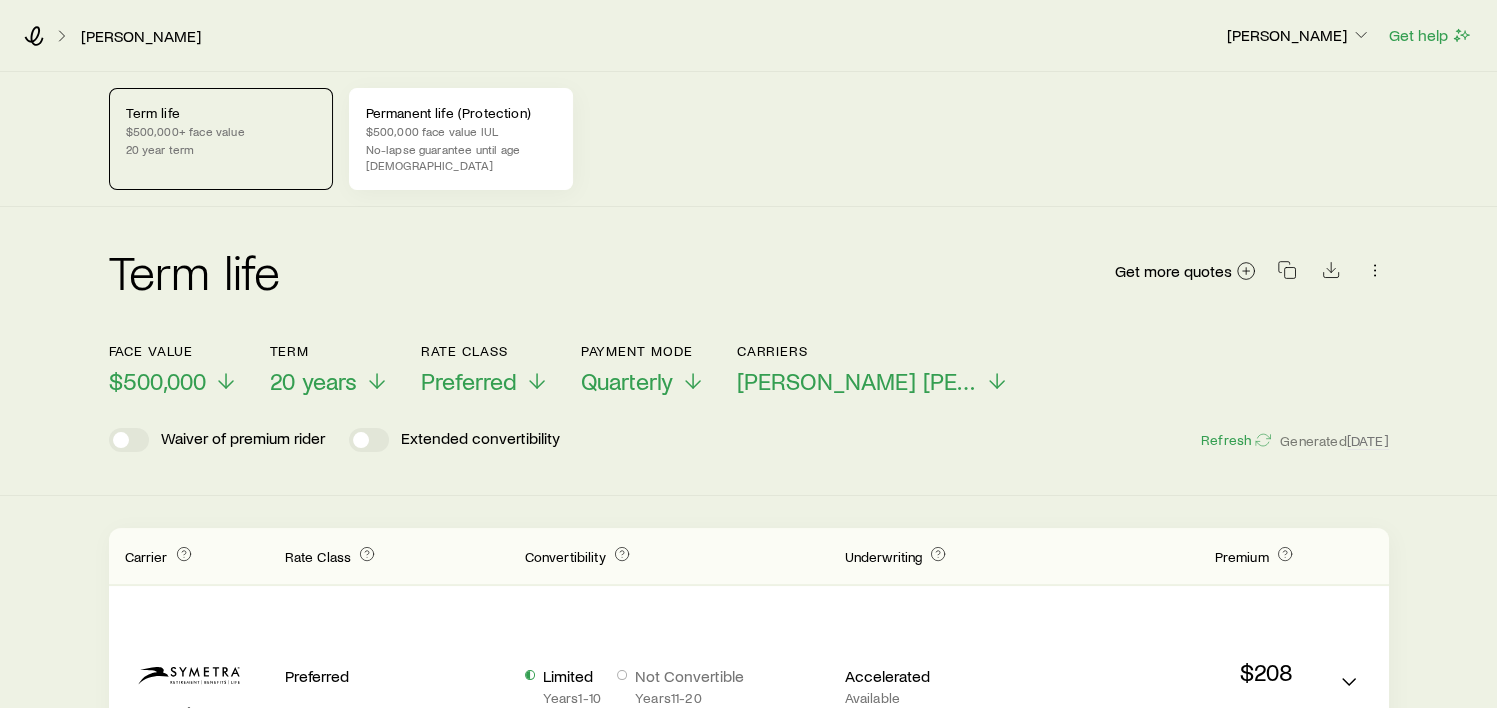 click on "$500,000 face value IUL" at bounding box center (461, 131) 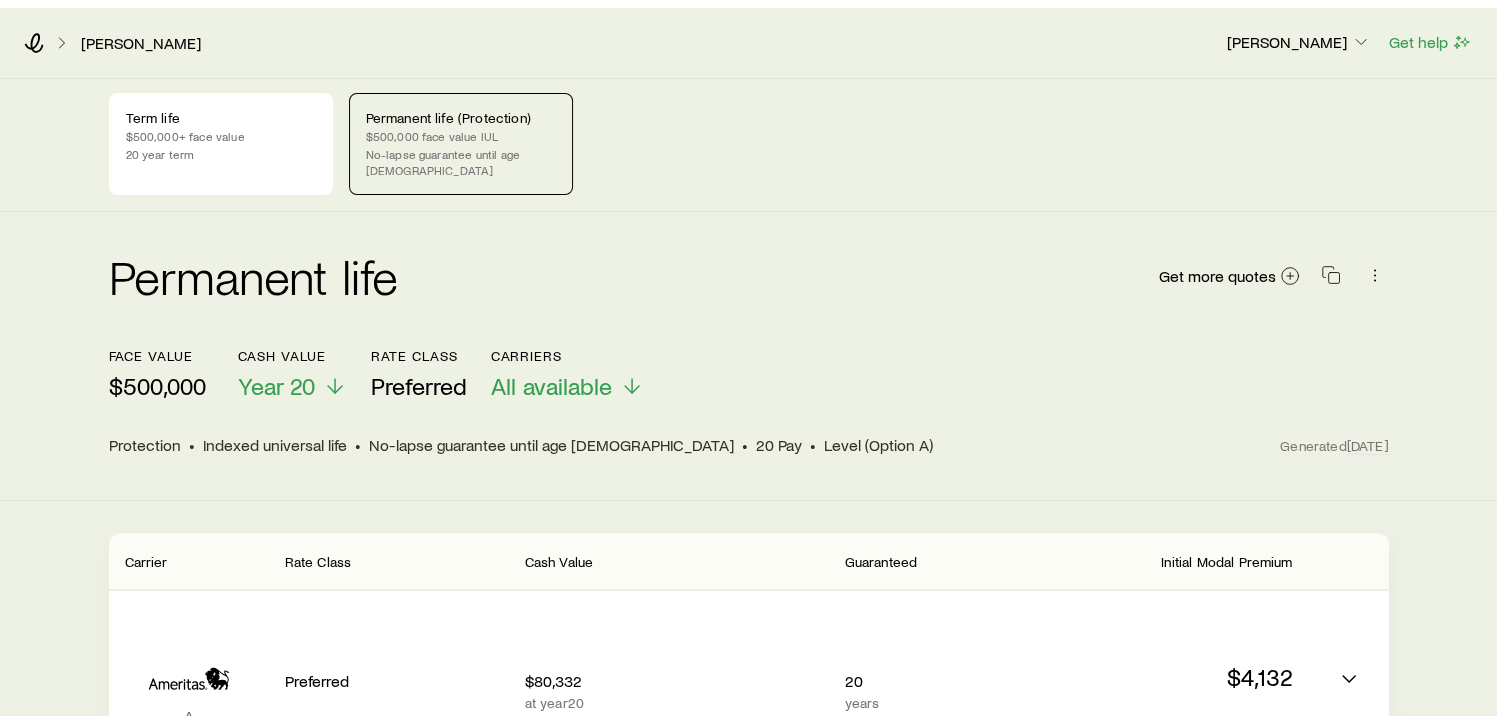 scroll, scrollTop: 0, scrollLeft: 0, axis: both 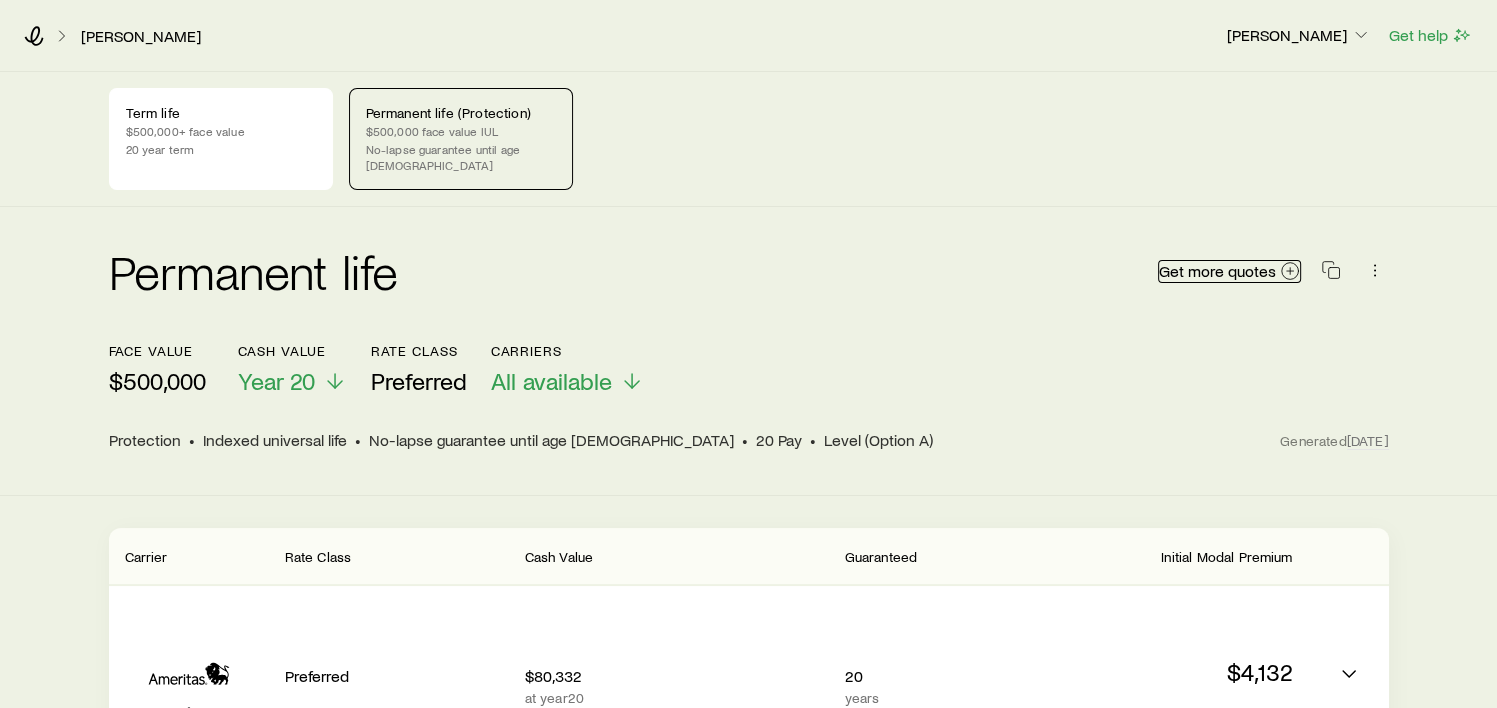 click on "Get more quotes" at bounding box center (1217, 271) 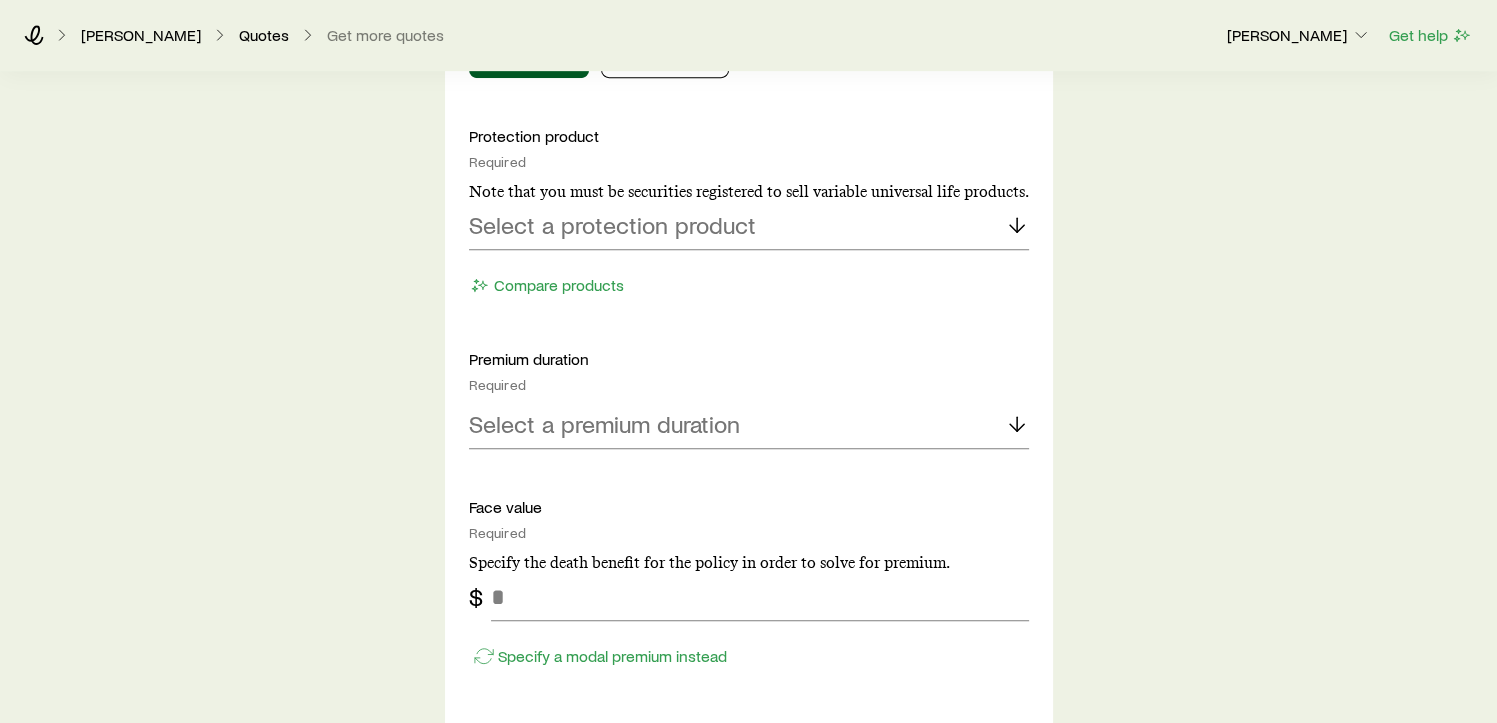scroll, scrollTop: 950, scrollLeft: 0, axis: vertical 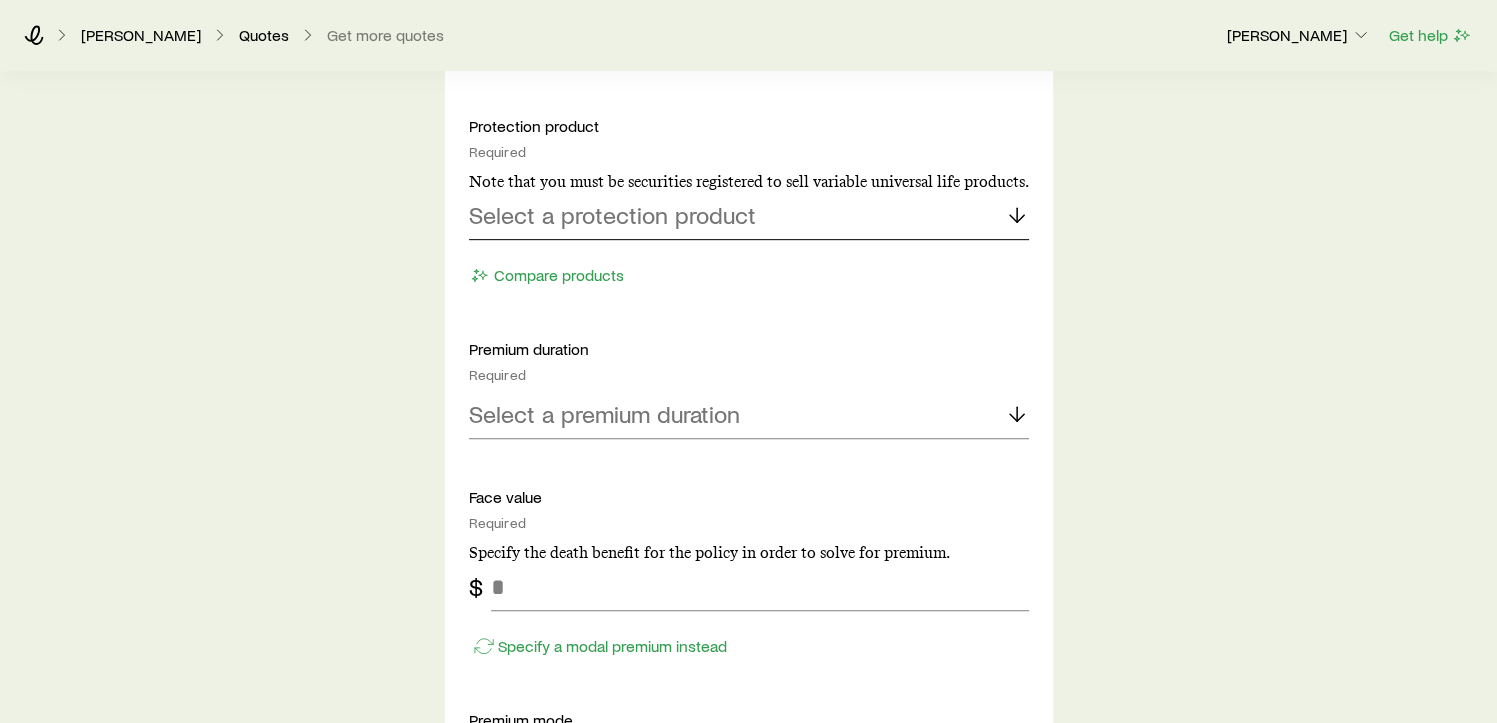 click on "Select a protection product" at bounding box center (749, 216) 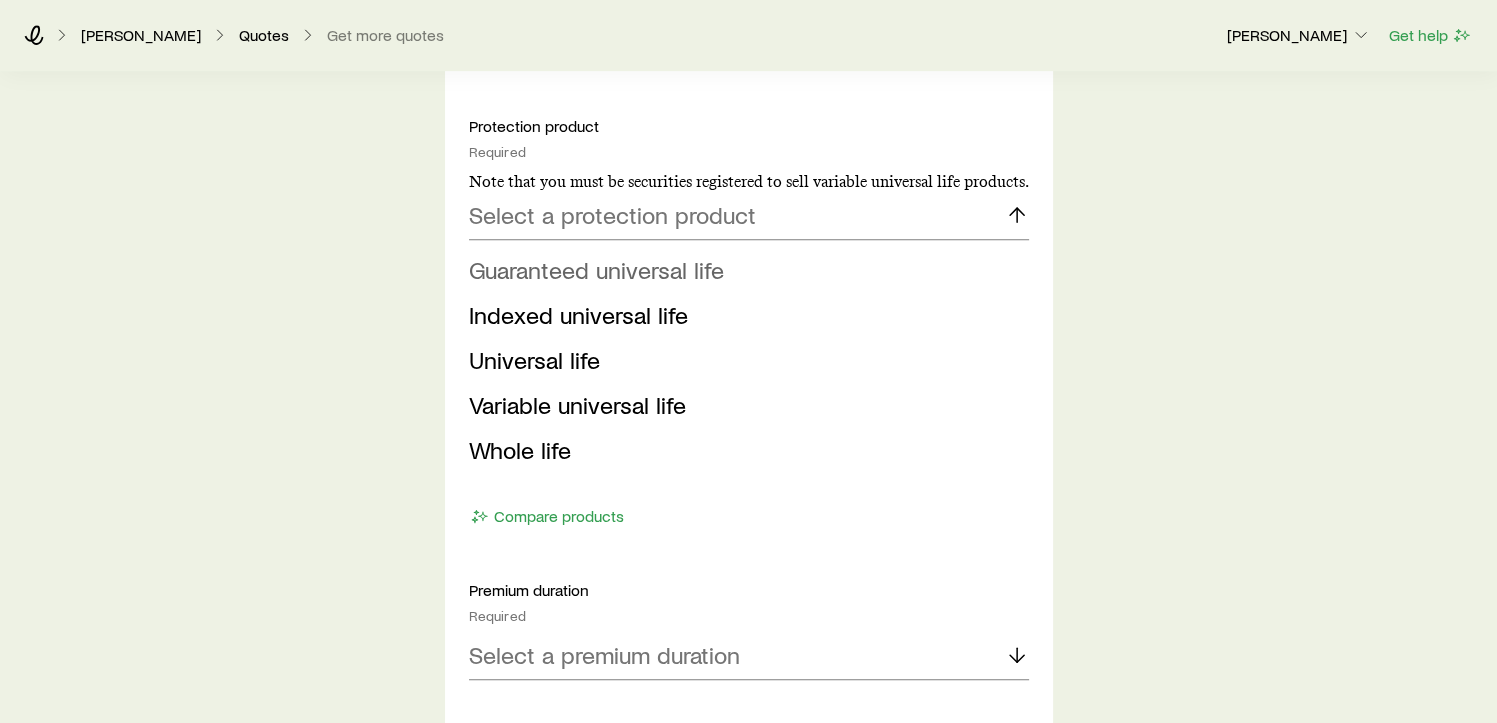 click on "Guaranteed universal life" at bounding box center (596, 269) 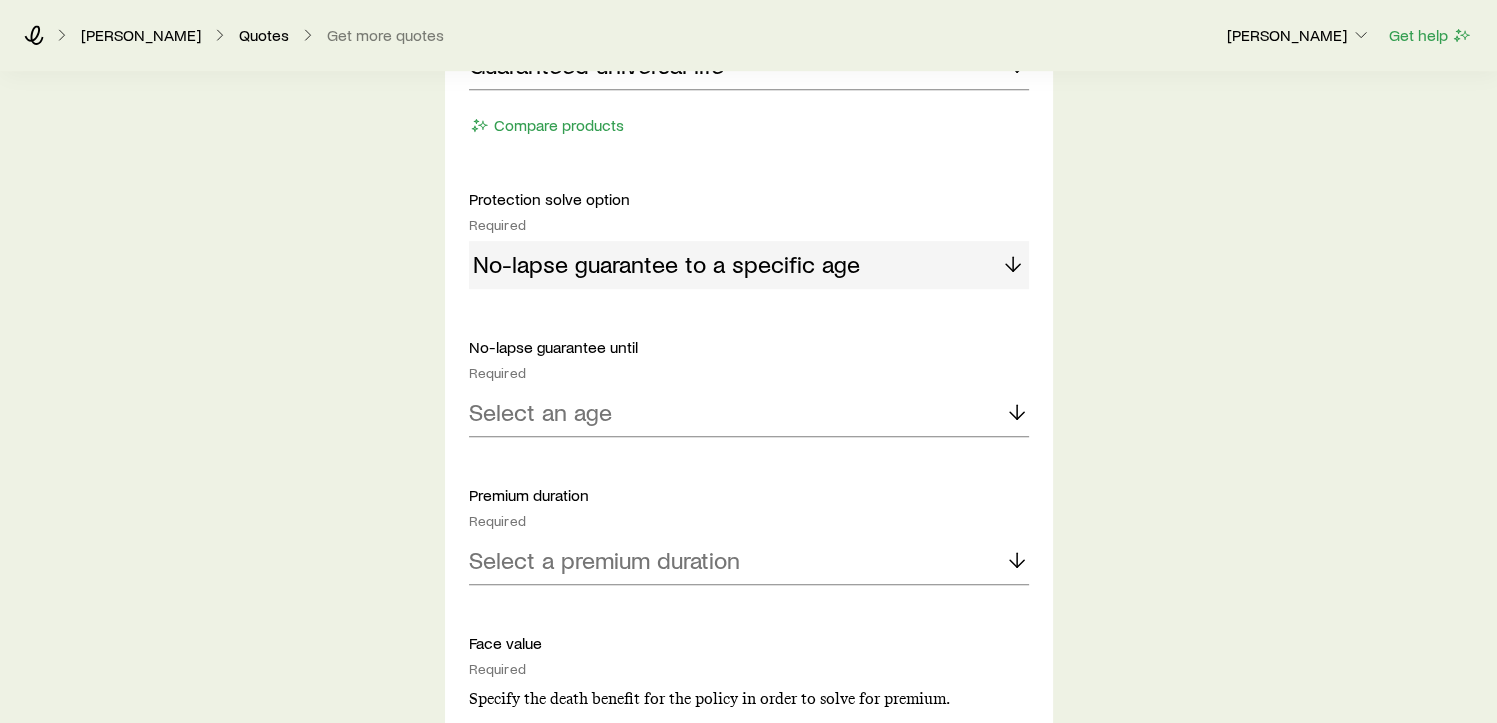scroll, scrollTop: 1124, scrollLeft: 0, axis: vertical 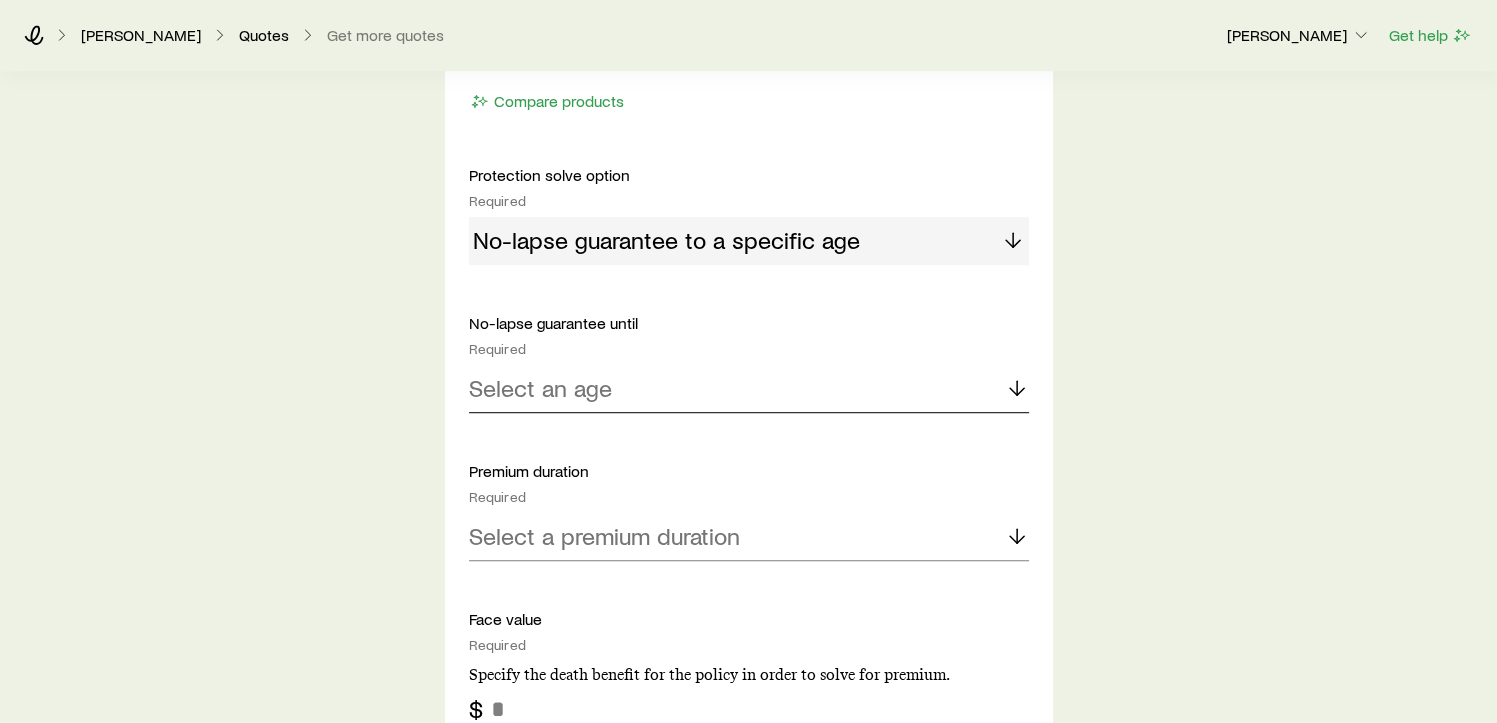 click on "Select an age" at bounding box center (749, 389) 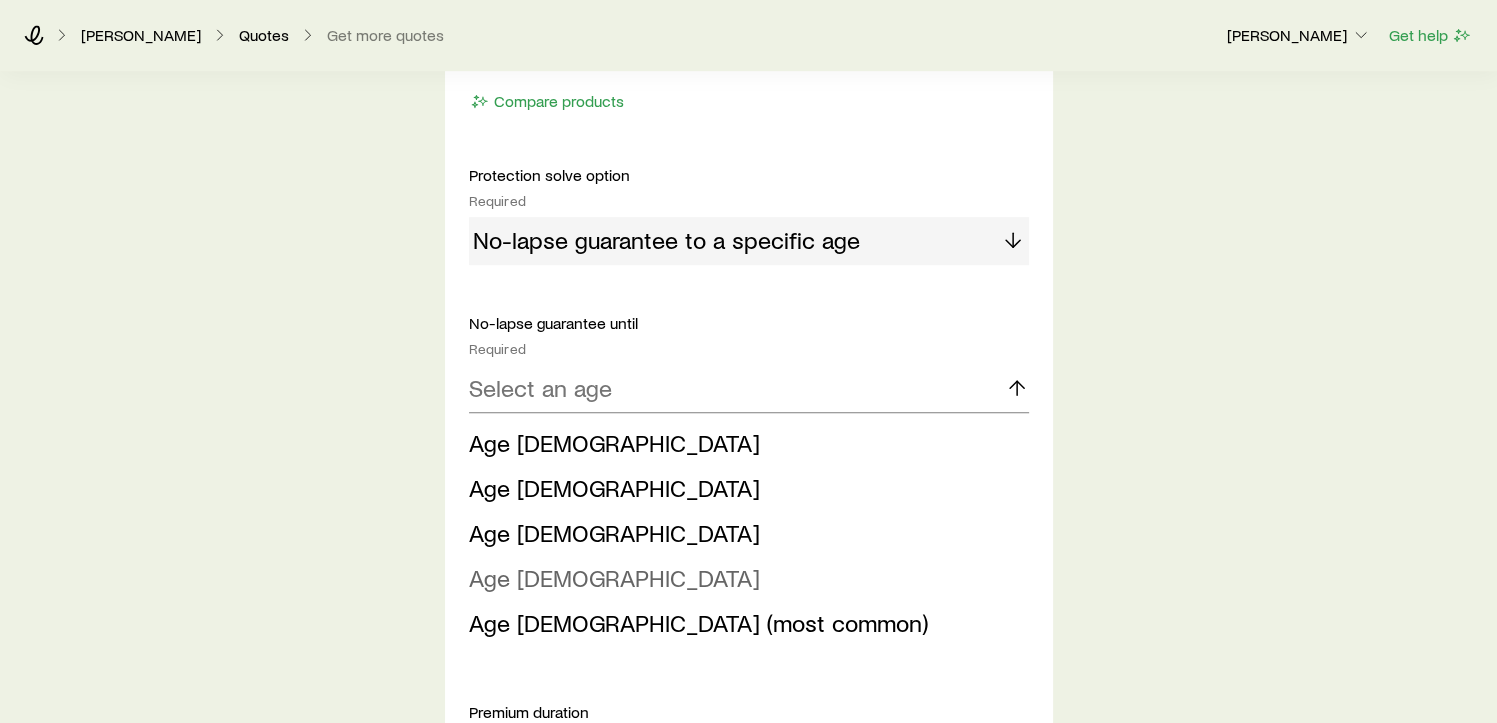 click on "Age [DEMOGRAPHIC_DATA]" at bounding box center (614, 577) 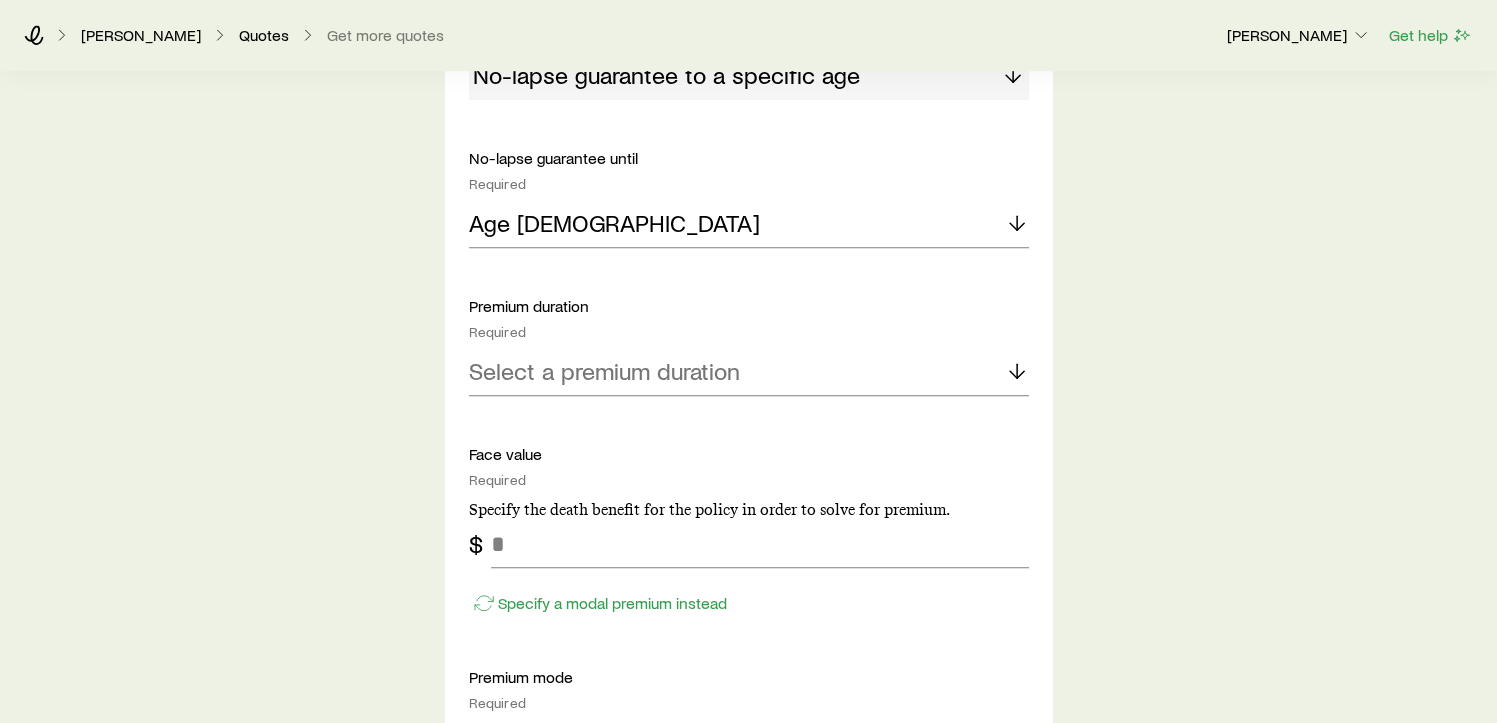 scroll, scrollTop: 1300, scrollLeft: 0, axis: vertical 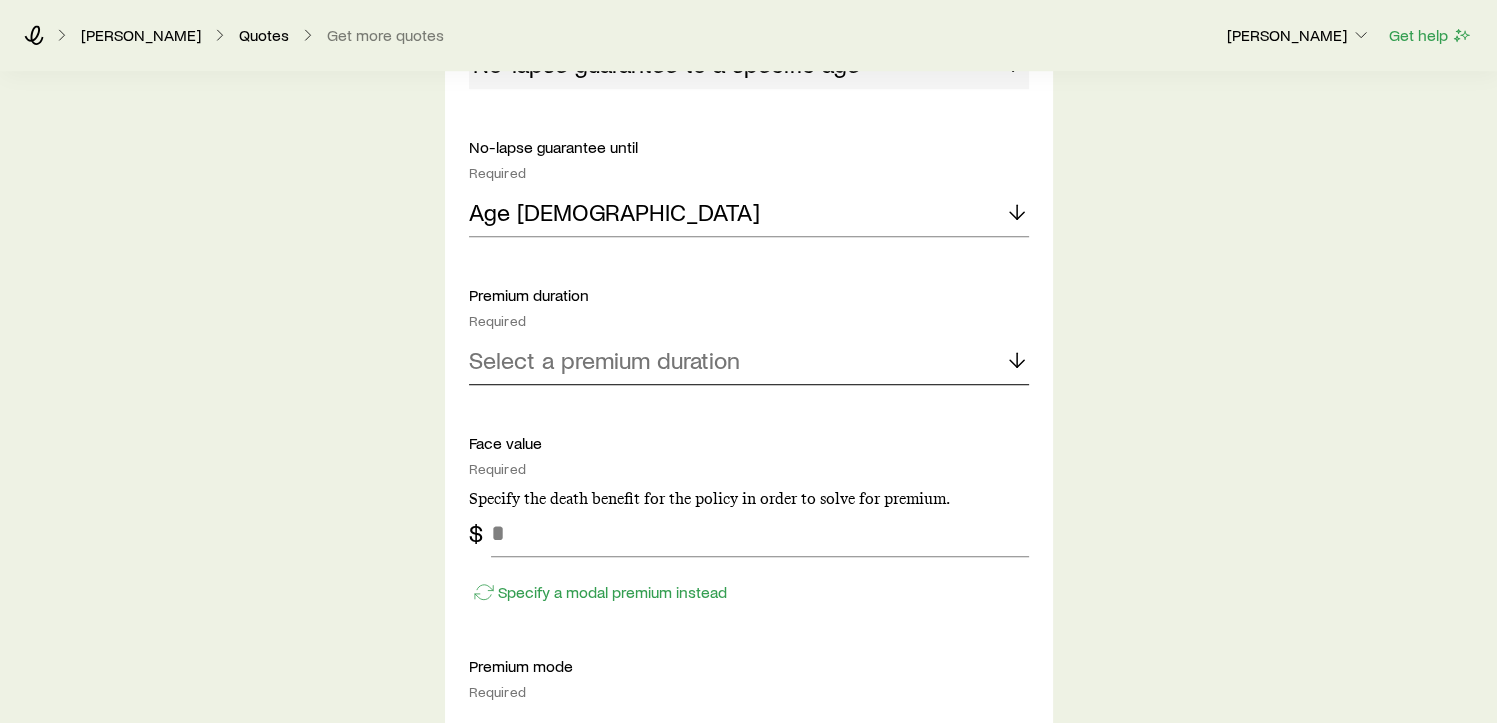 click on "Select a premium duration" at bounding box center (604, 360) 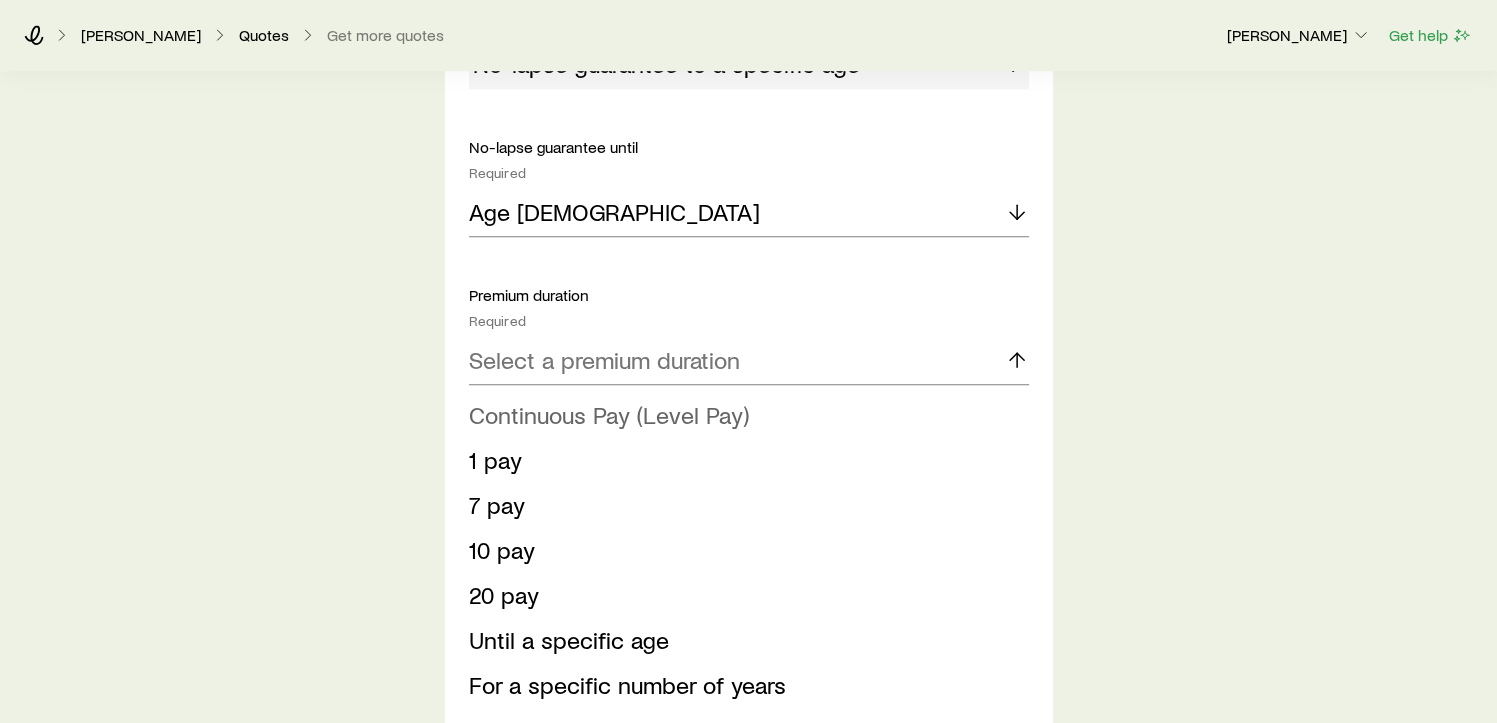 click on "Continuous Pay (Level Pay)" at bounding box center [609, 414] 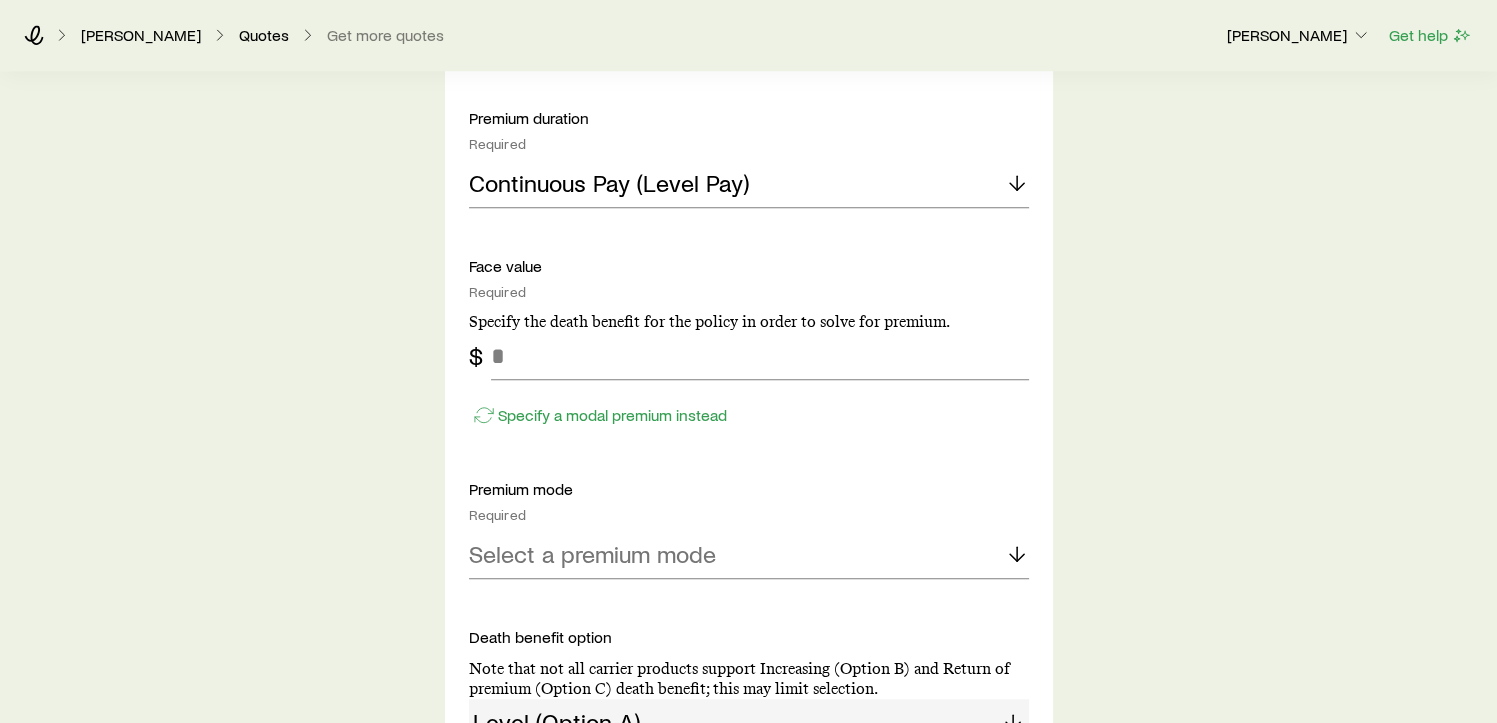scroll, scrollTop: 1500, scrollLeft: 0, axis: vertical 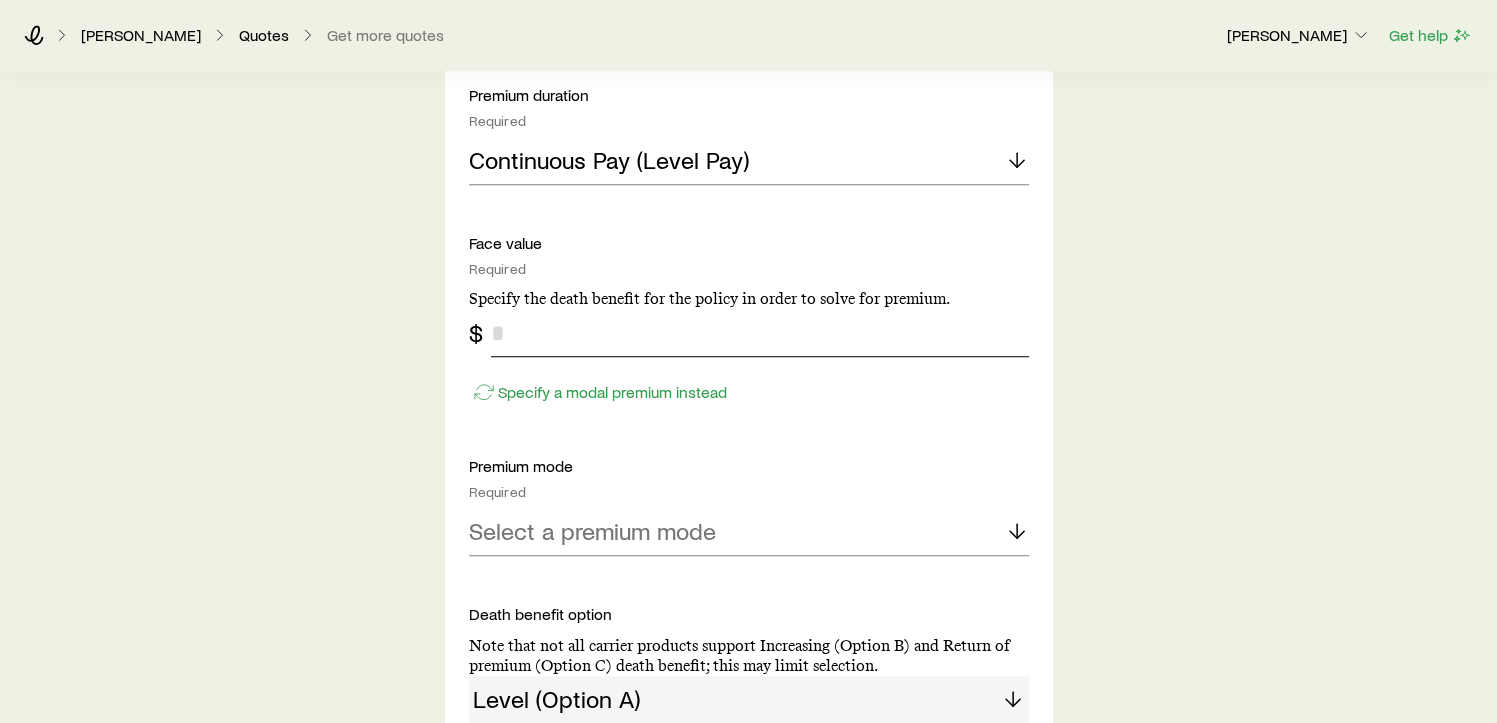 click at bounding box center [760, 333] 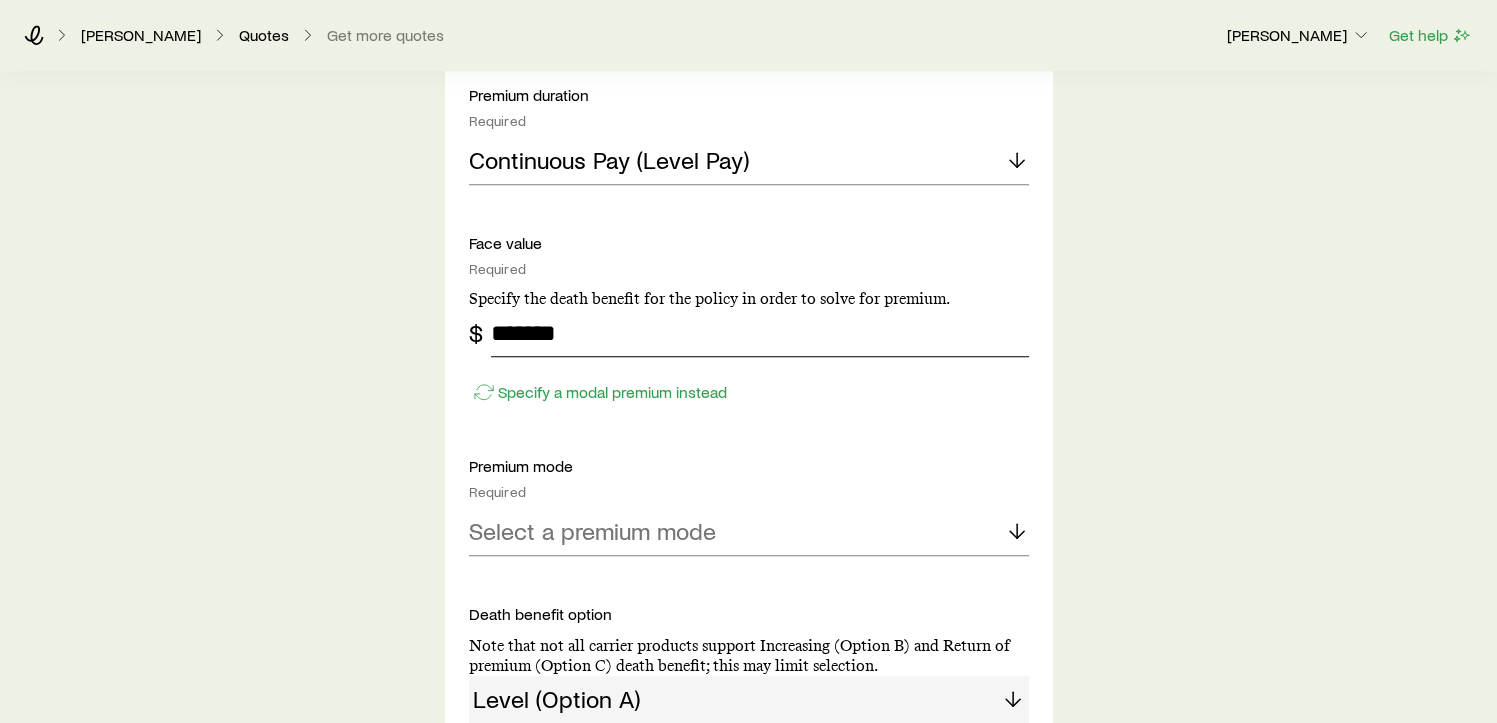 type on "*******" 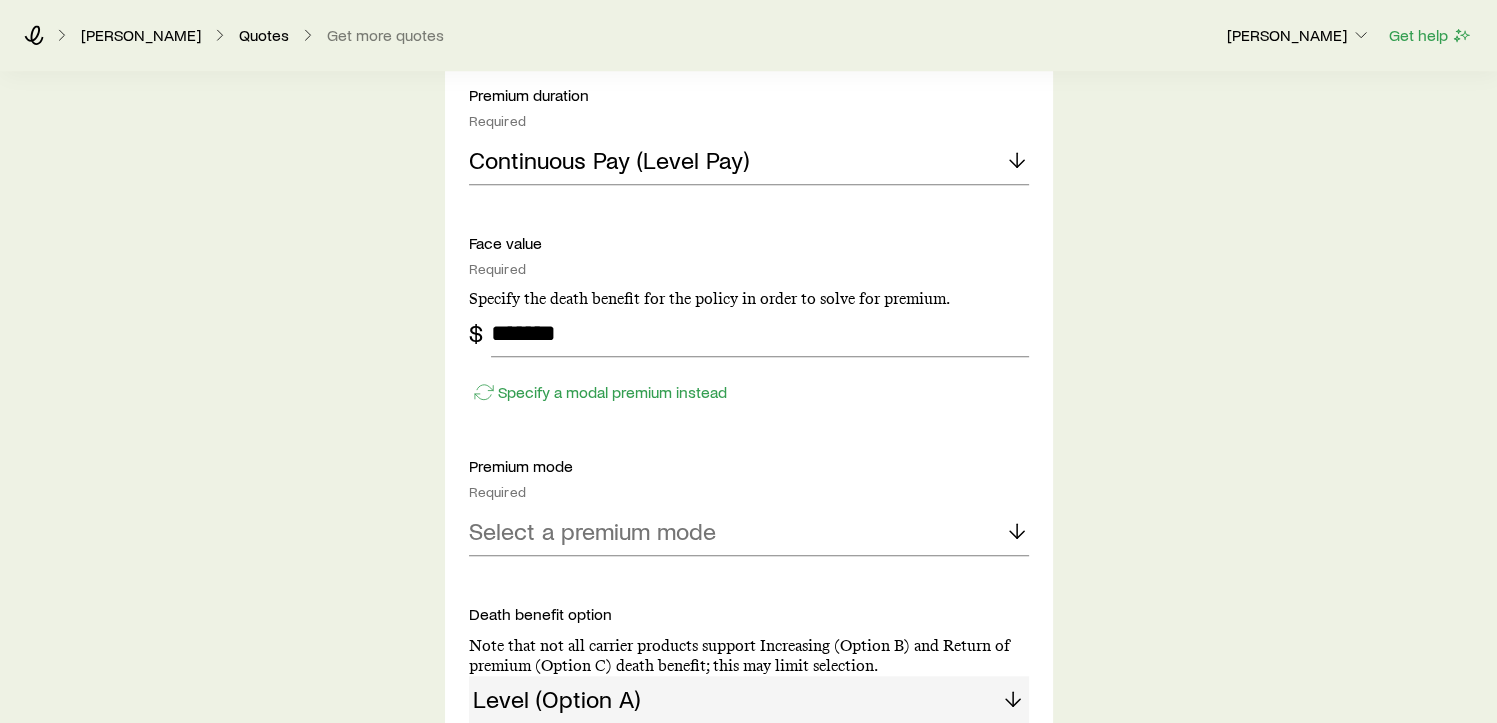 click on "Insurance Selection What type of product are you looking for? At least one is required Permanent life Term life Long term care (linked benefit) Annuity Disability For disability or additional   term life  quotes, contact your Brokerage Manager. permanent life Solve Details Coverage goal Required Protection Accumulation Protection product Required Note that you must be securities registered to sell variable universal life products. Guaranteed universal life Compare products Protection solve option Required No-lapse guarantee to a specific age No-lapse guarantee until Required Age [DEMOGRAPHIC_DATA] Premium duration Required Continuous Pay (Level Pay) Face value Required Specify the death benefit for the policy in order to solve for premium. $ ******* Specify a modal premium instead Premium mode Required Select a premium mode Death benefit option Note that not all carrier products support Increasing (Option B) and Return of premium (Option C) death benefit; this may limit selection. Level (Option A) 1035 exchange Yes No Yes" at bounding box center (748, 90) 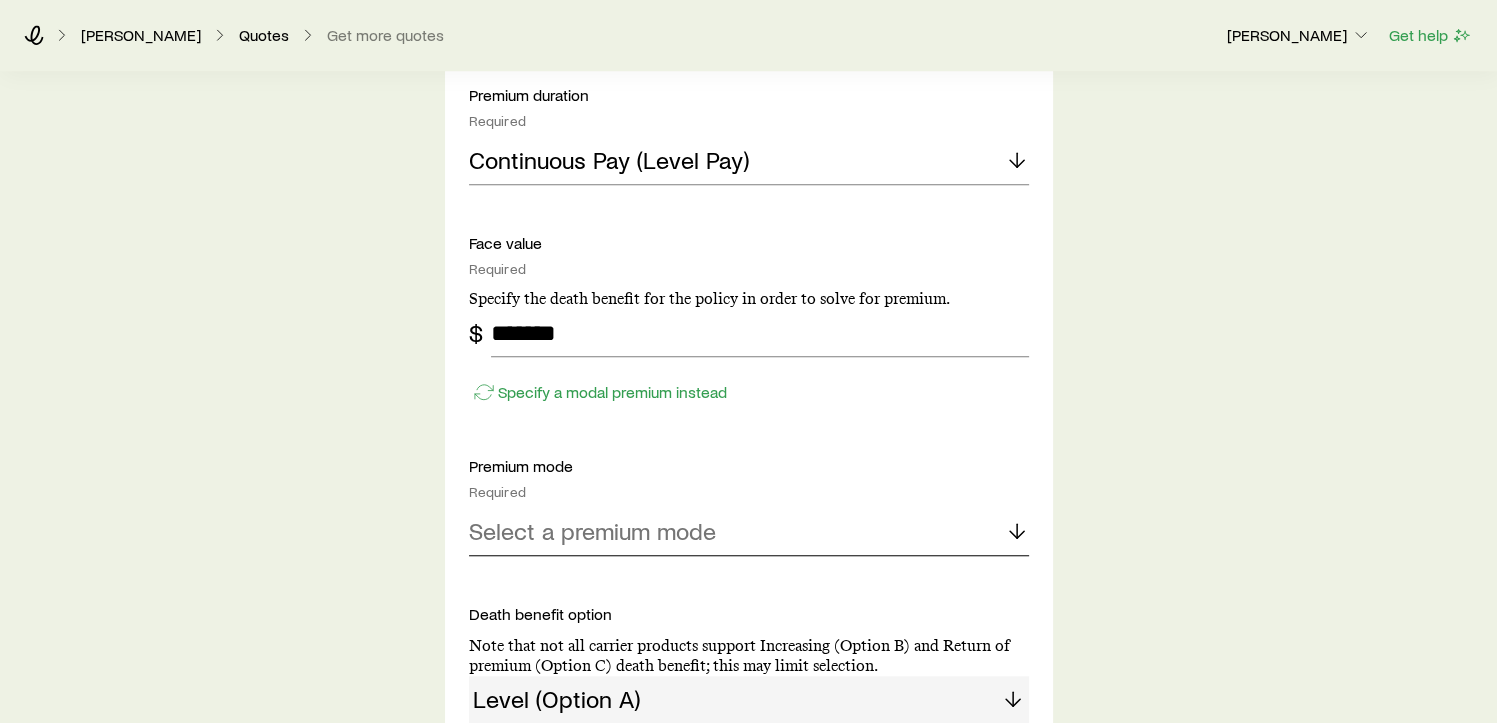 click on "Select a premium mode" at bounding box center [592, 531] 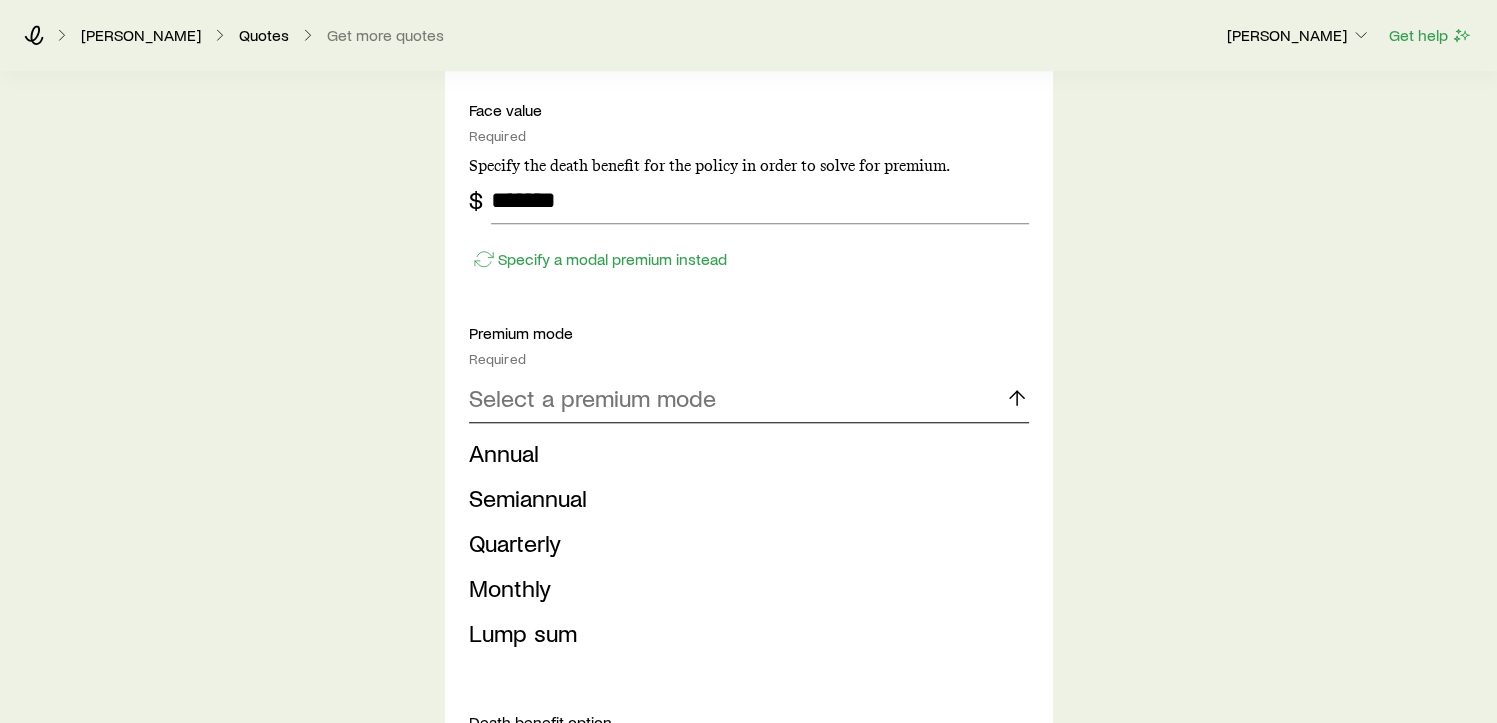 scroll, scrollTop: 1675, scrollLeft: 0, axis: vertical 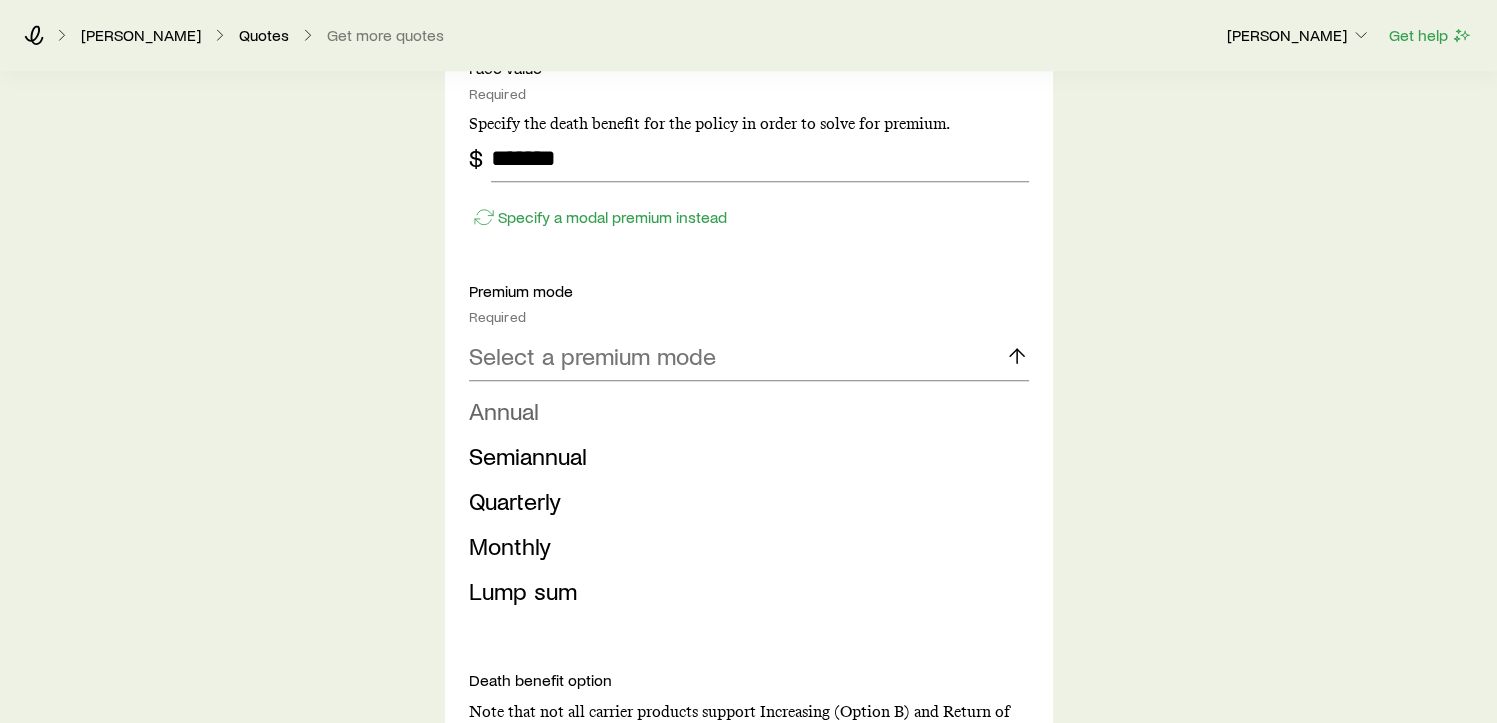 click on "Annual" at bounding box center [504, 410] 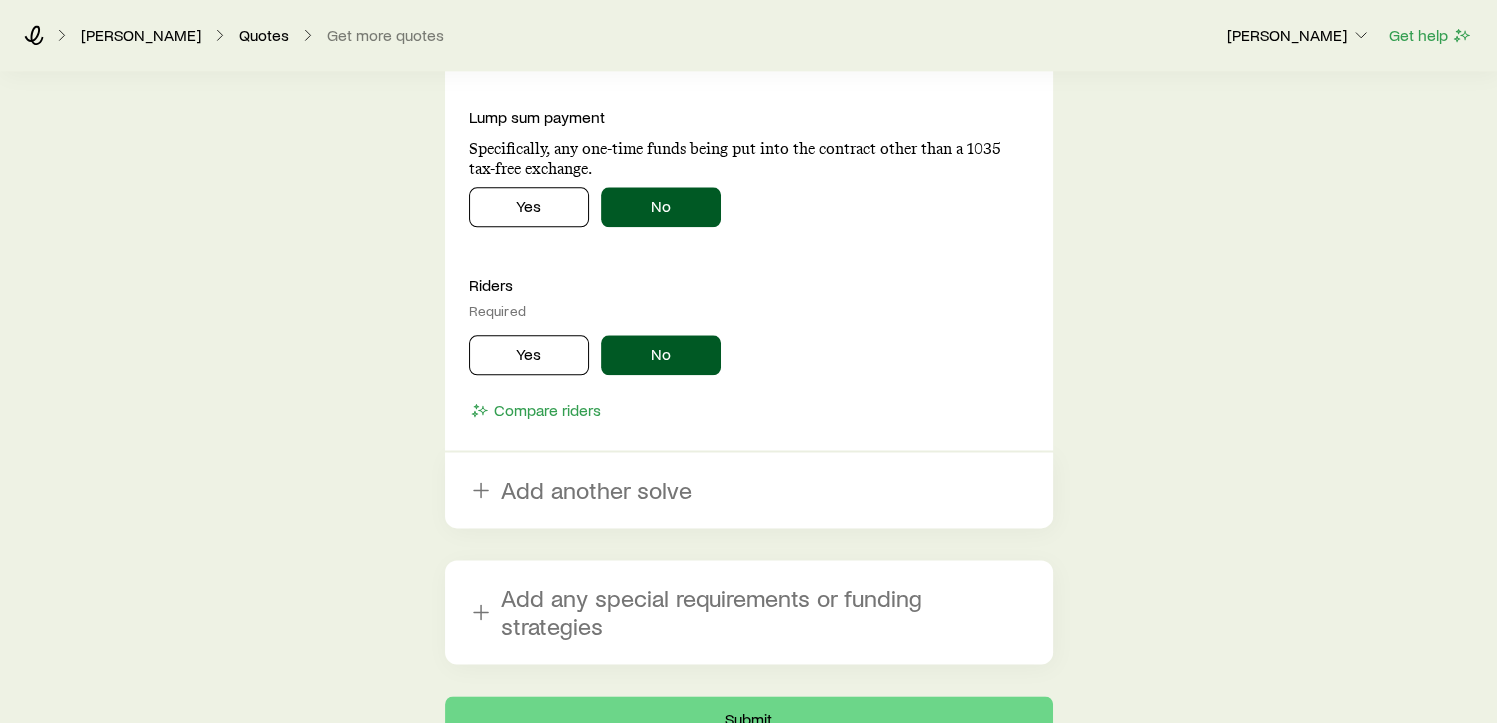 scroll, scrollTop: 2375, scrollLeft: 0, axis: vertical 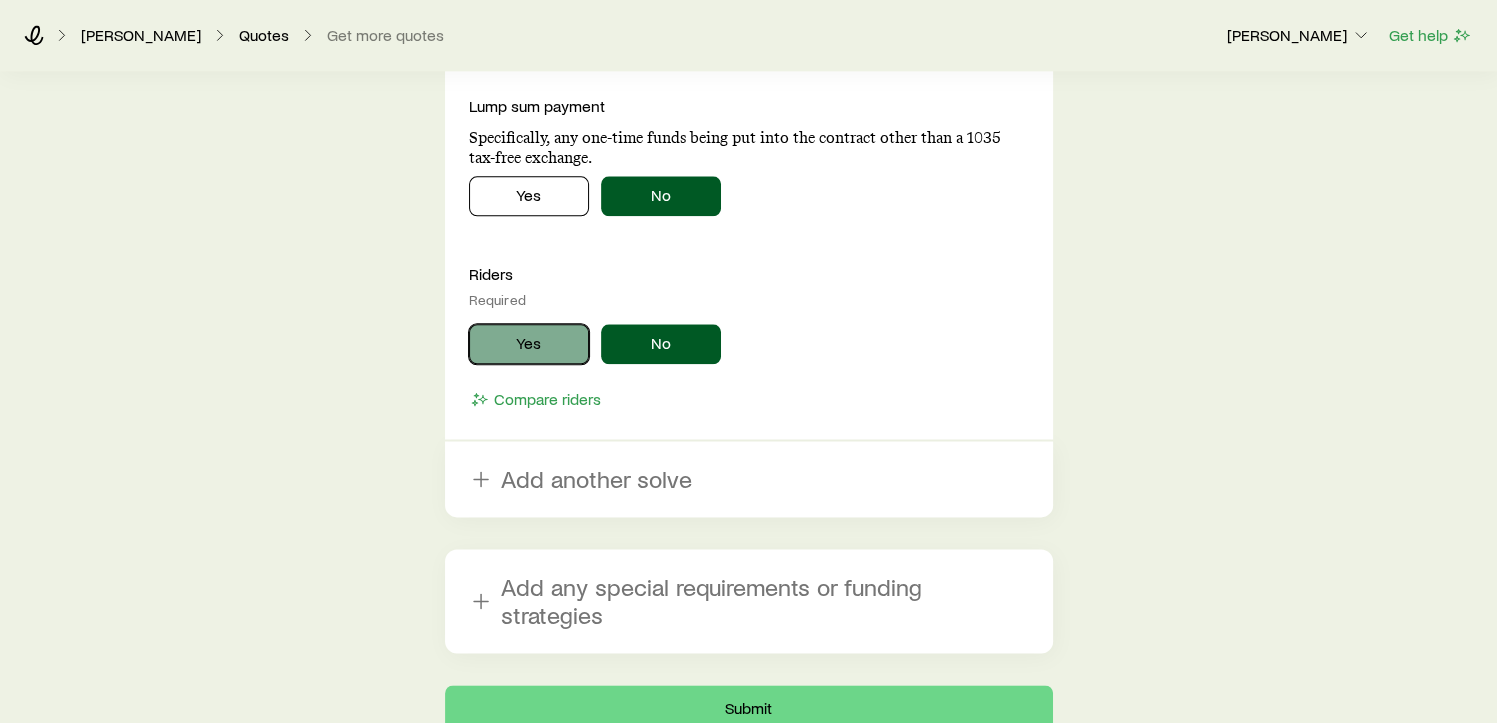 click on "Yes" at bounding box center (529, 344) 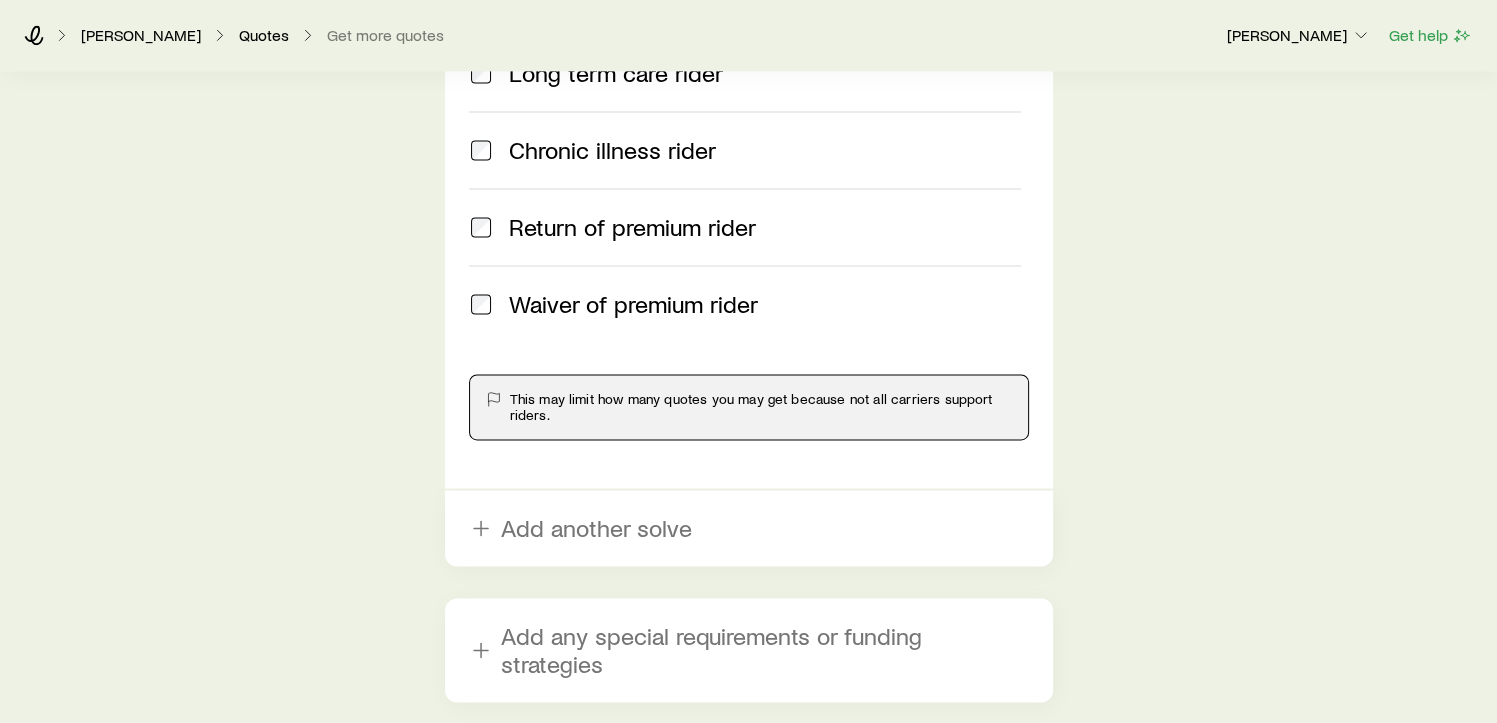scroll, scrollTop: 2942, scrollLeft: 0, axis: vertical 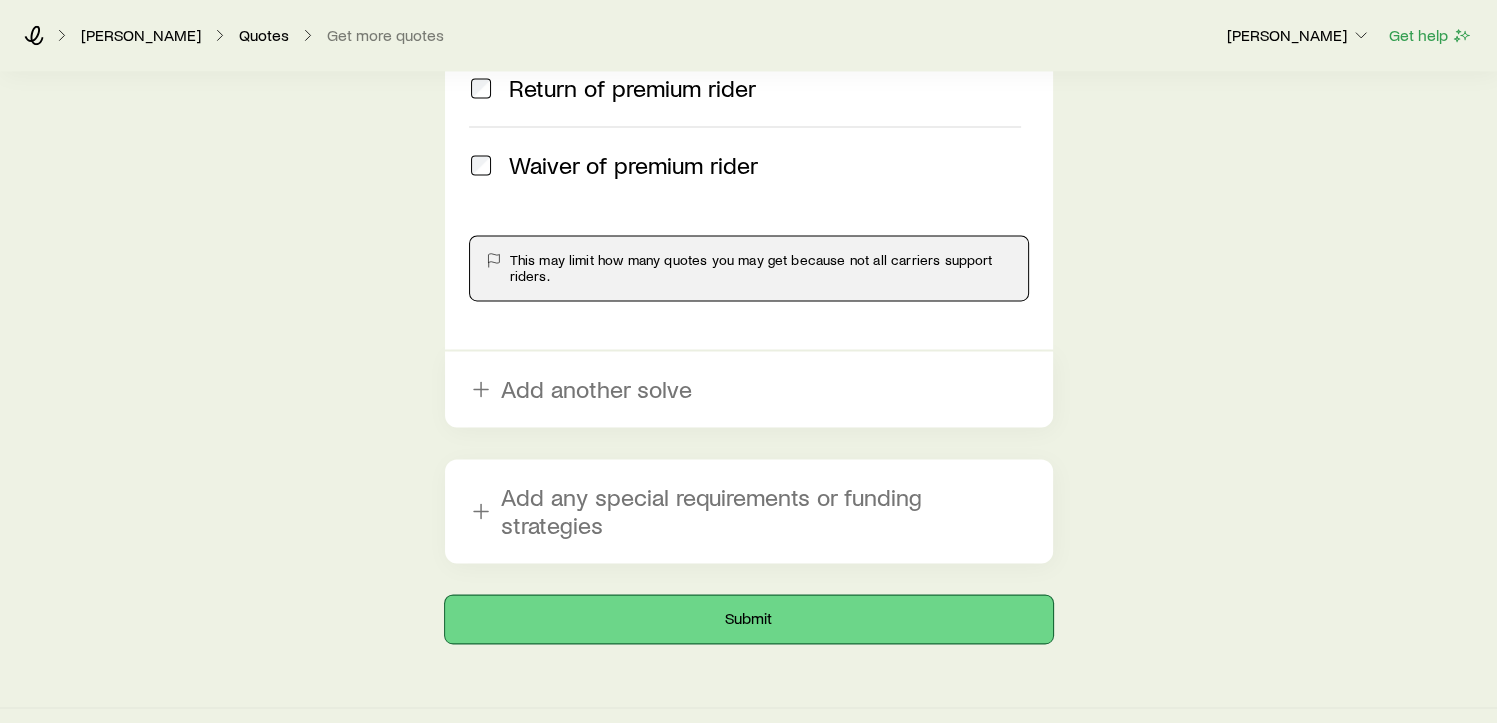 click on "Submit" at bounding box center [749, 619] 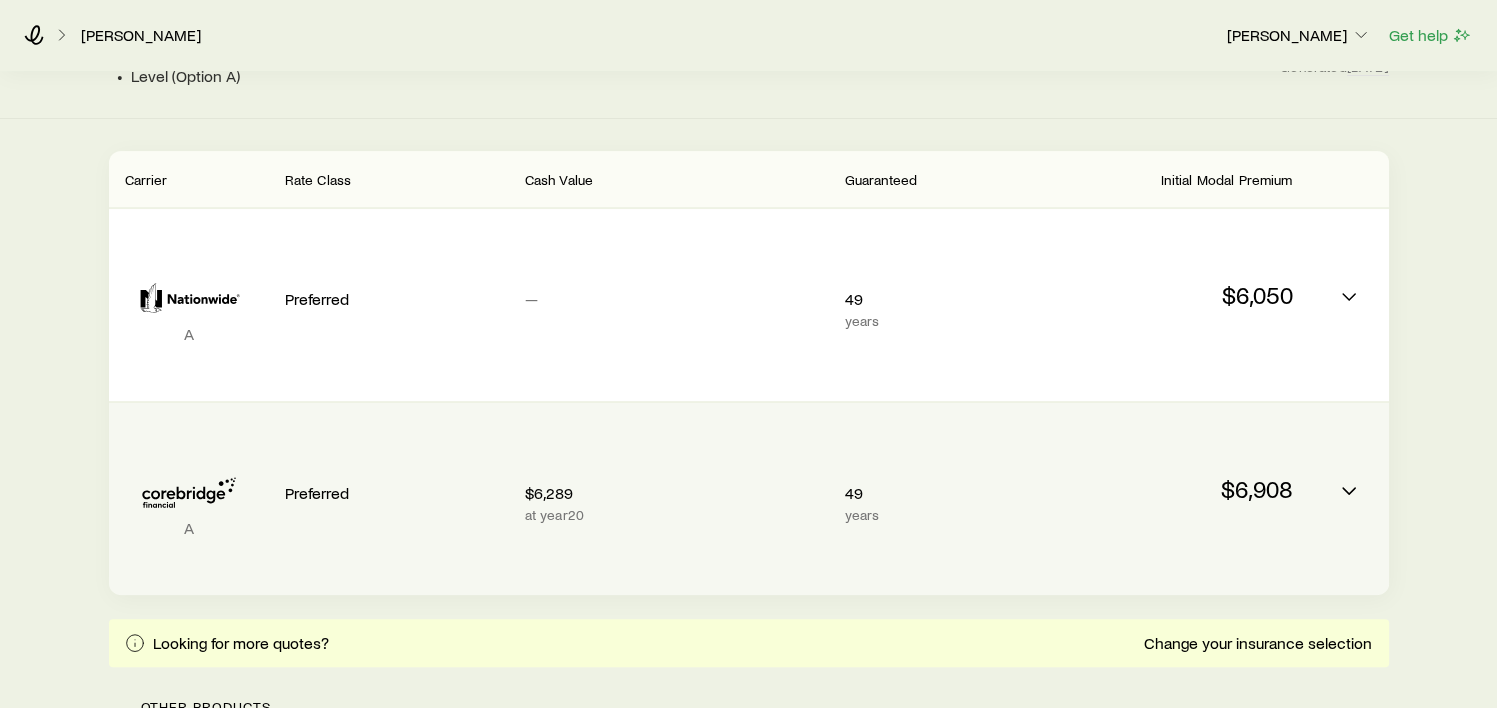 scroll, scrollTop: 423, scrollLeft: 0, axis: vertical 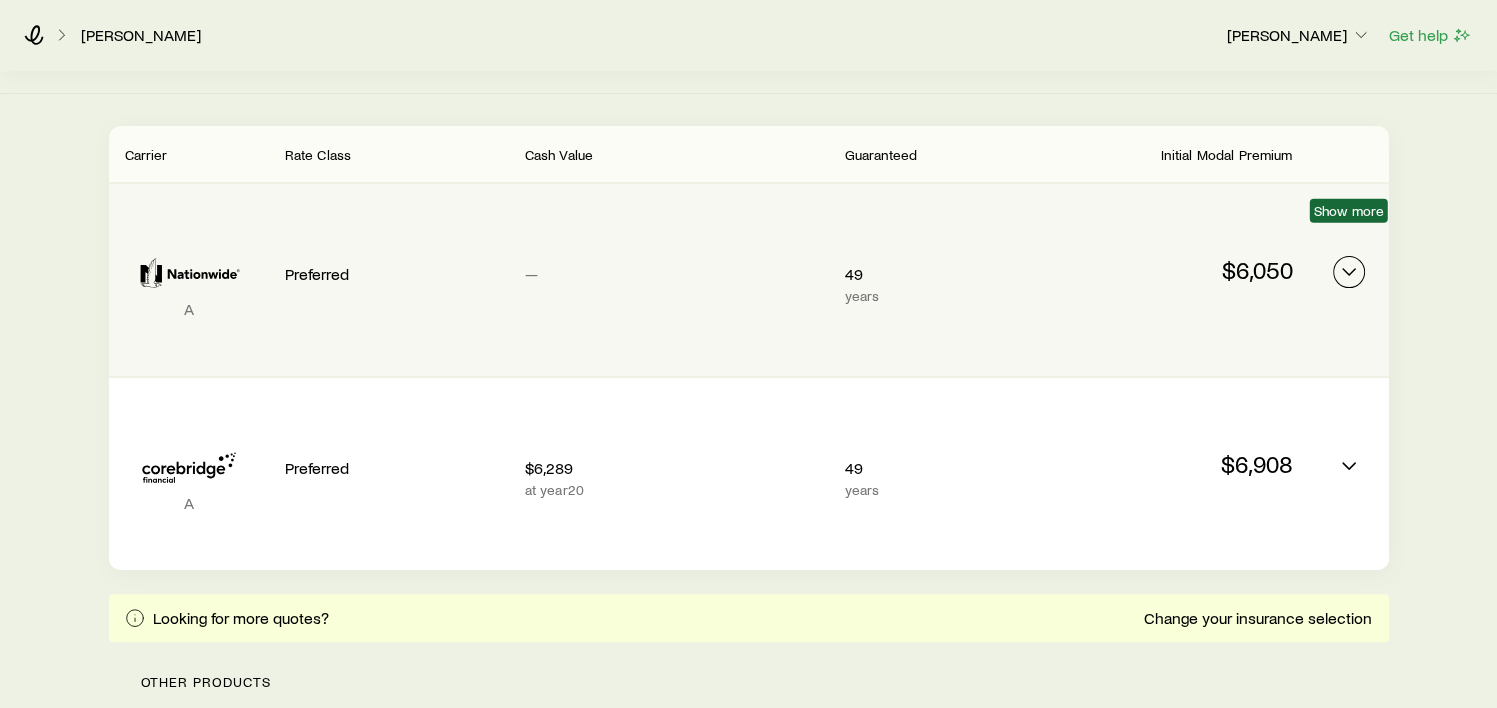 click 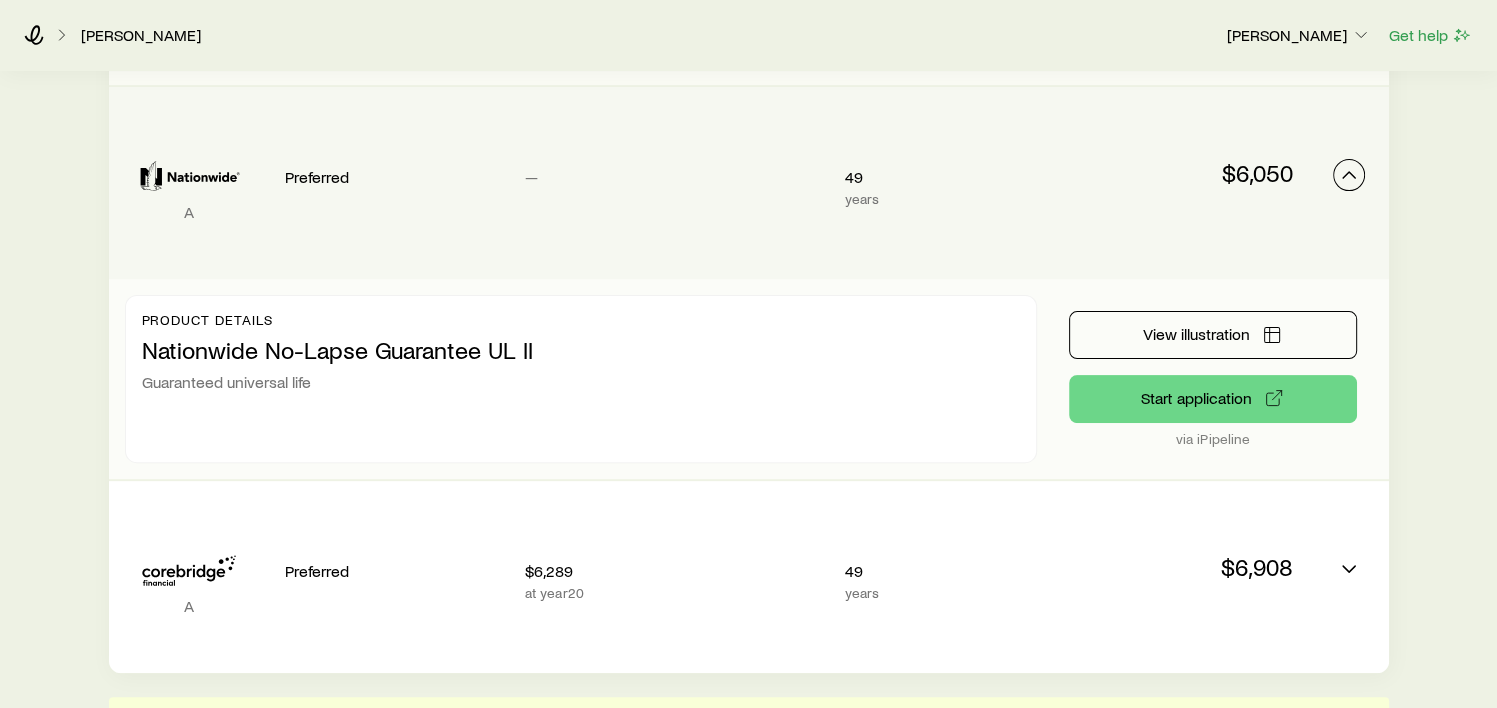 scroll, scrollTop: 523, scrollLeft: 0, axis: vertical 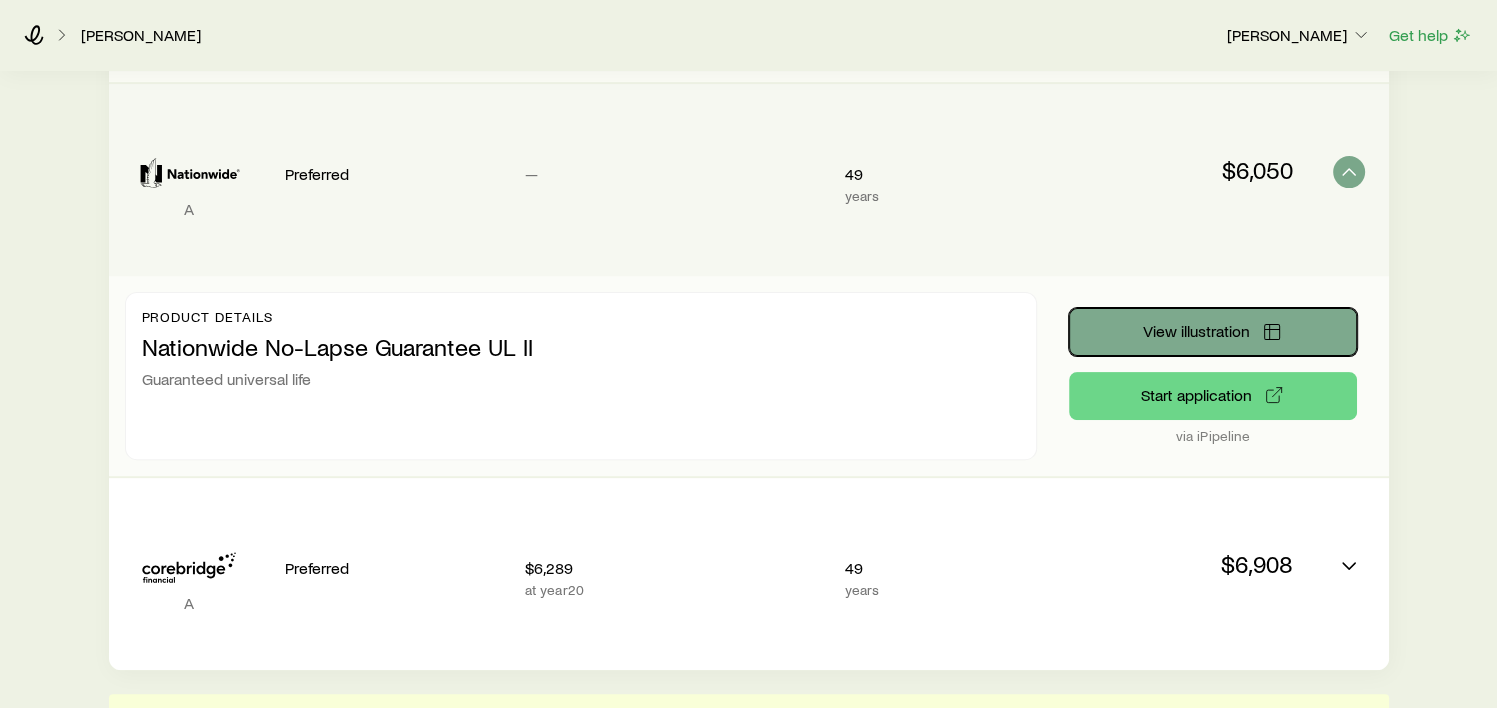 click on "View illustration" at bounding box center [1213, 332] 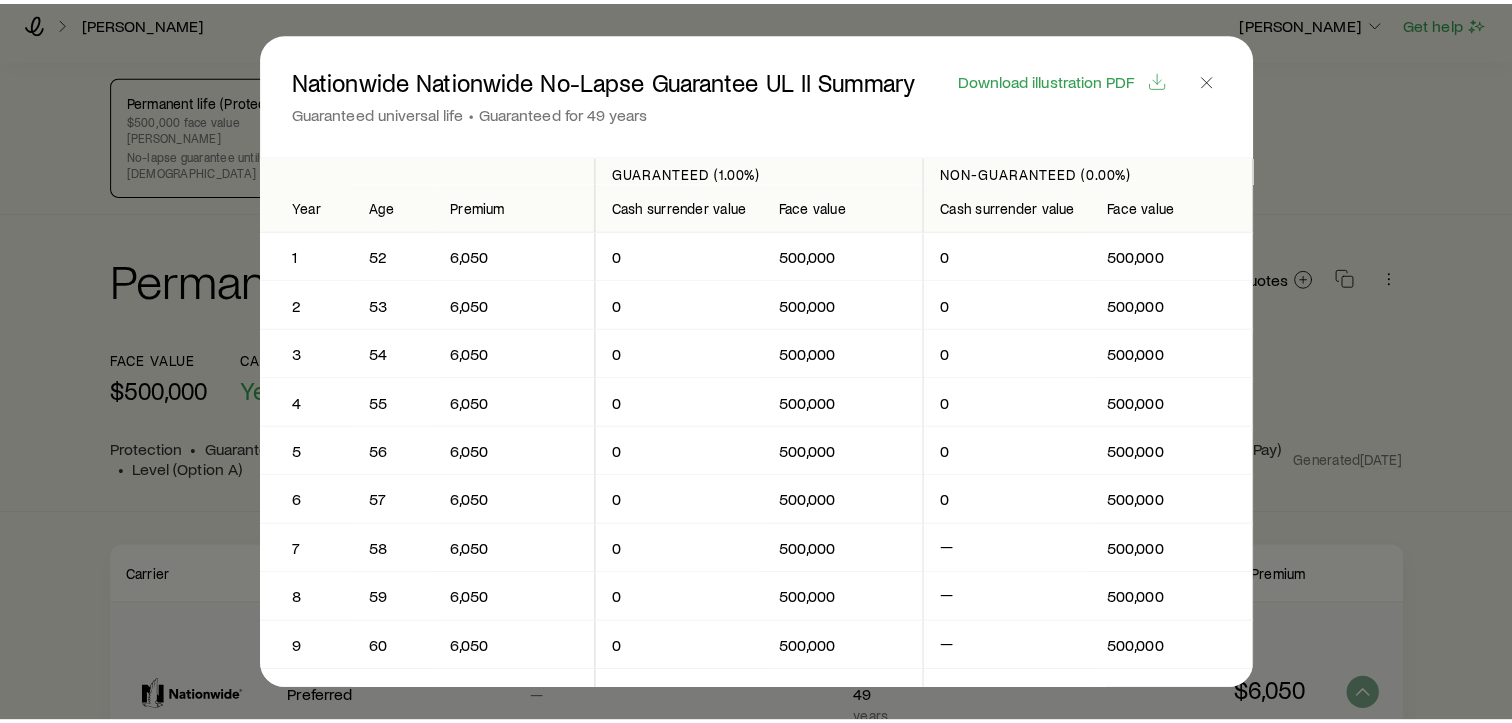scroll, scrollTop: 0, scrollLeft: 0, axis: both 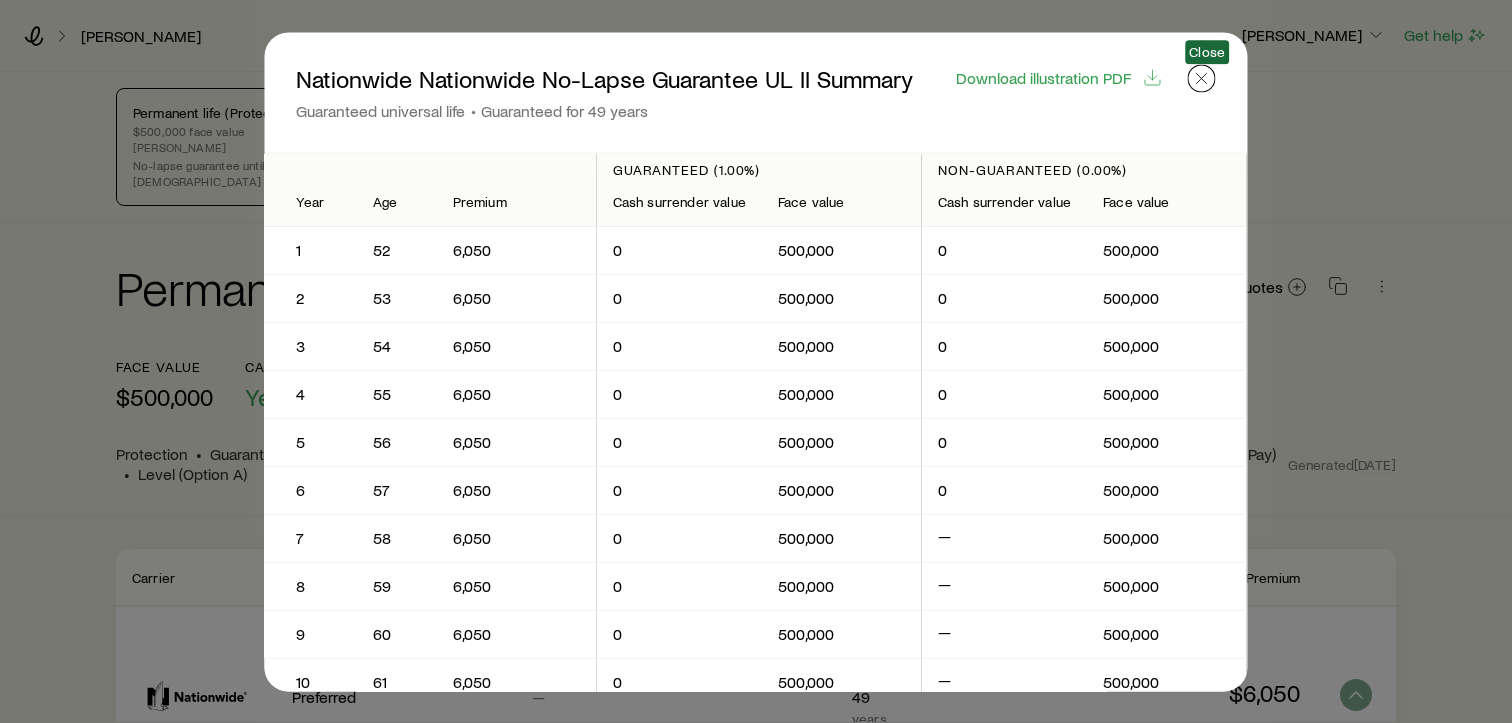 click 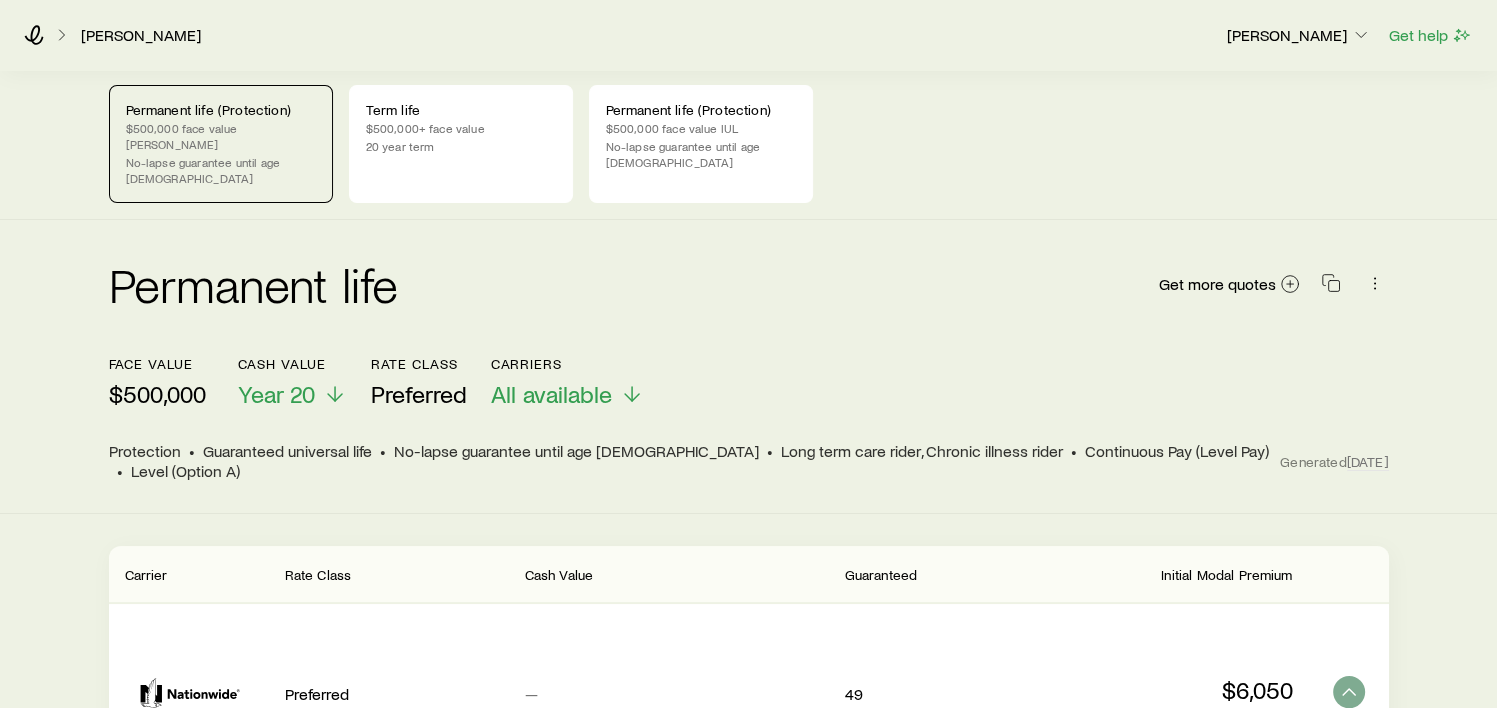 scroll, scrollTop: 0, scrollLeft: 0, axis: both 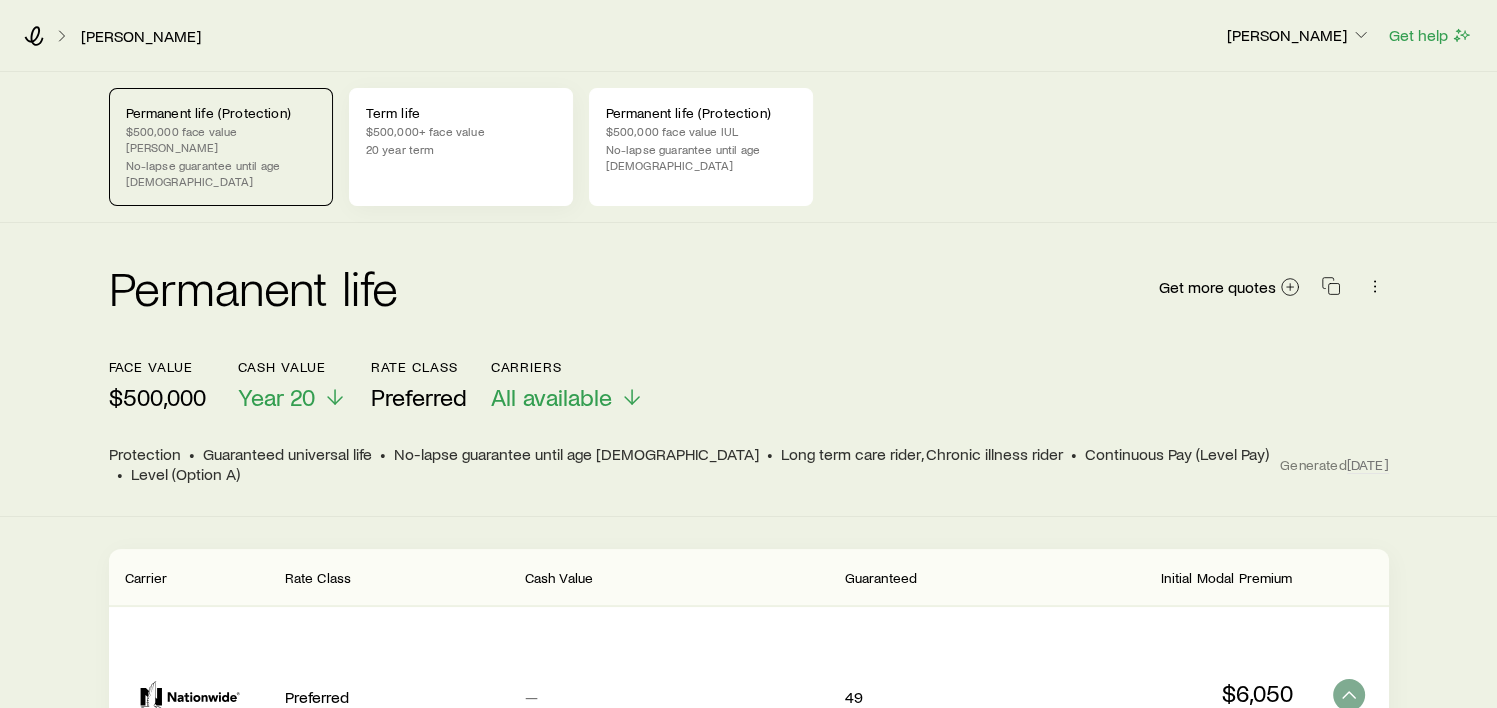 click on "Term life $500,000+ face value 20 year term" at bounding box center [461, 147] 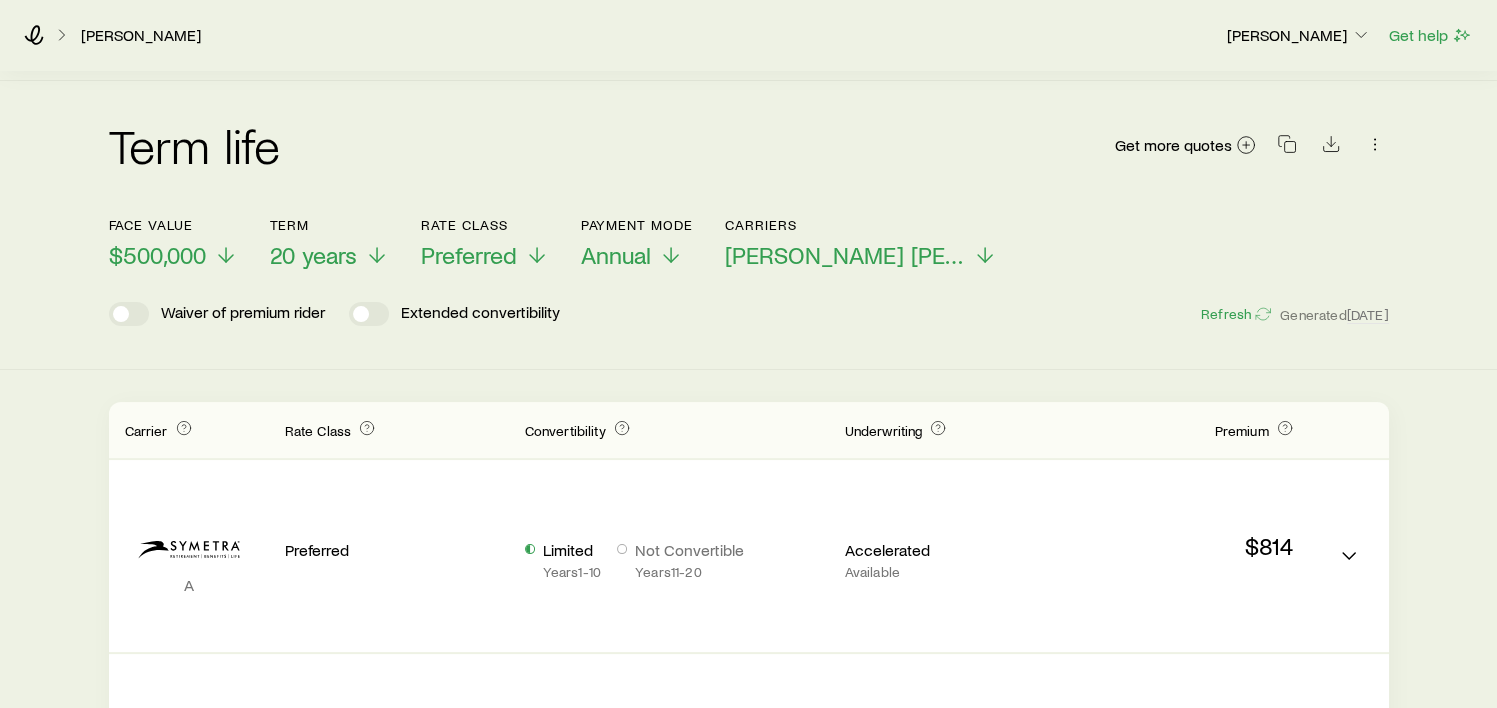 scroll, scrollTop: 117, scrollLeft: 0, axis: vertical 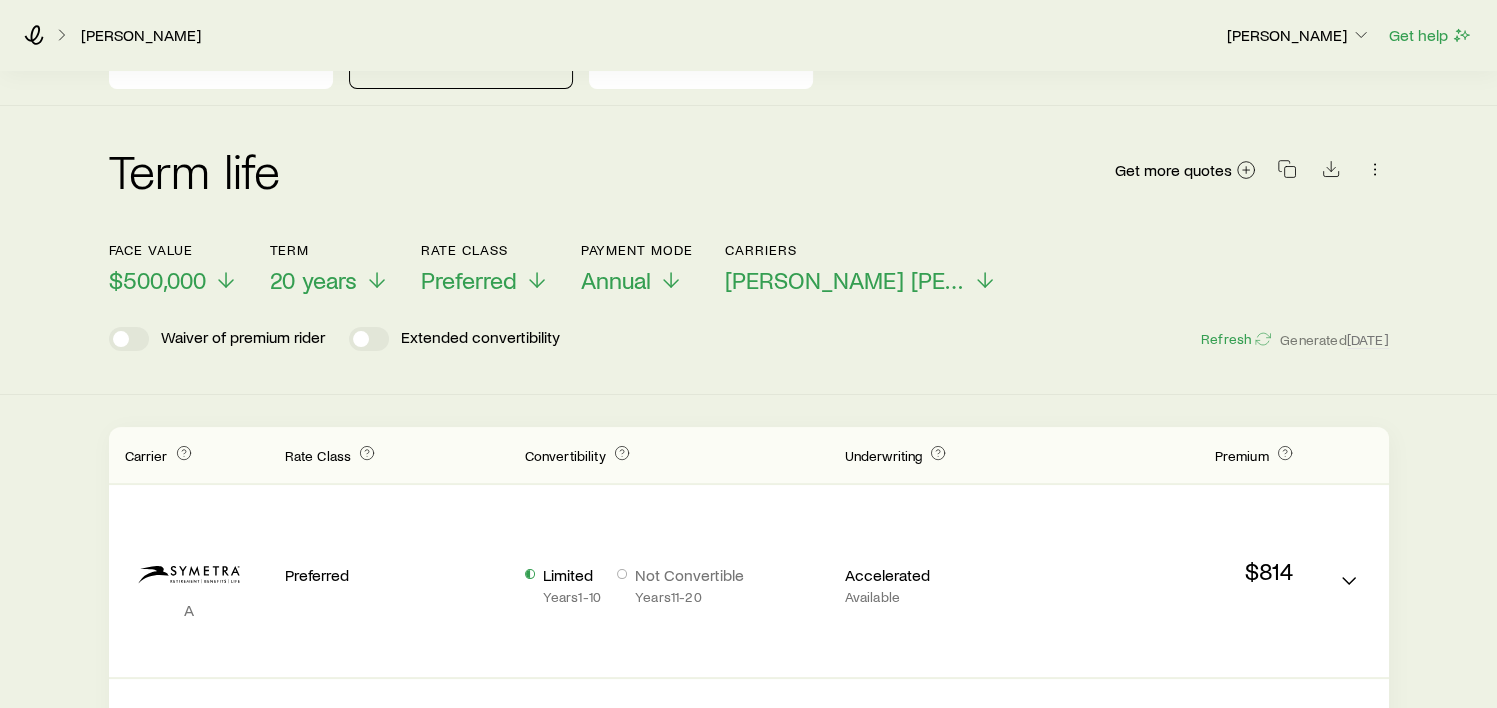 click on "Face value $500,000 Term 20 years Rate Class Preferred Payment Mode Annual Carriers [PERSON_NAME] [PERSON_NAME] +4 Waiver of premium rider Extended convertibility Refresh Generated  [DATE]" at bounding box center [749, 302] 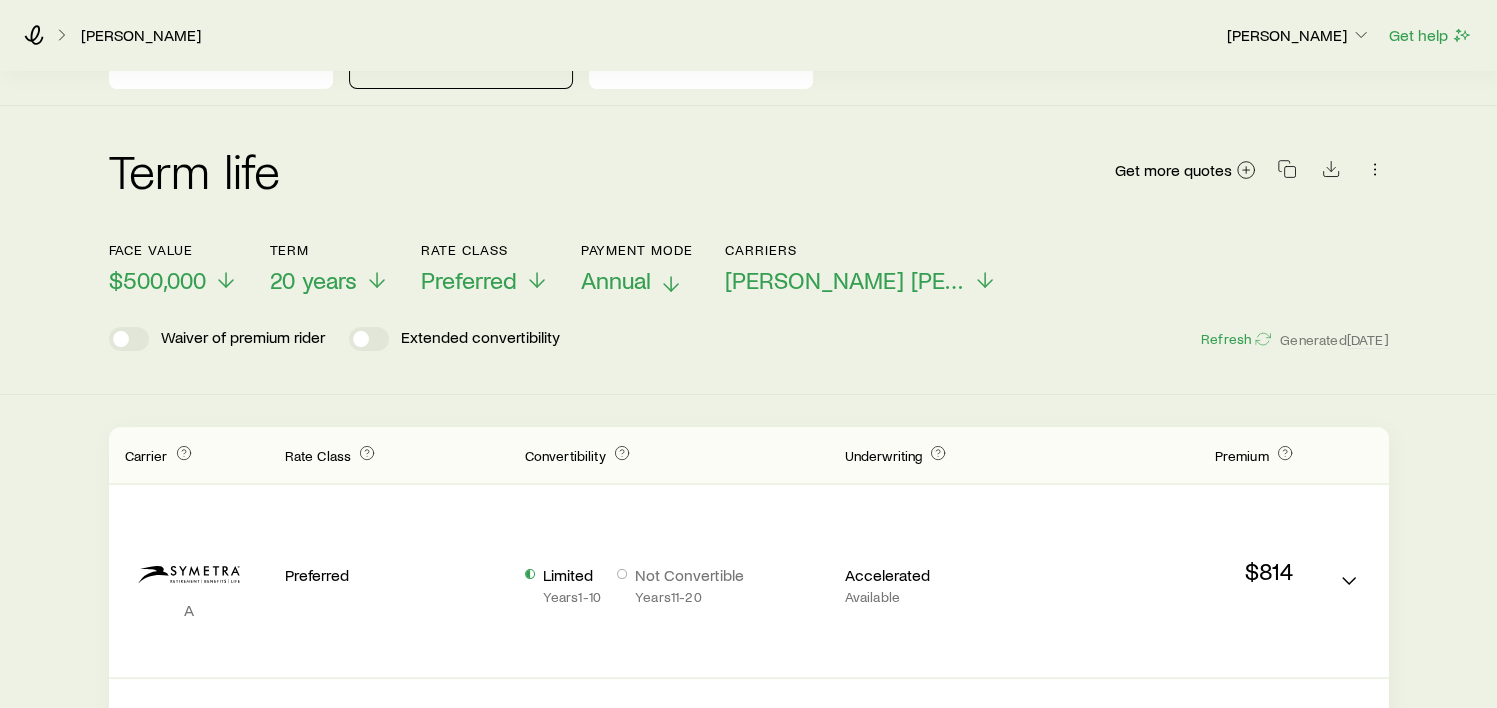 click on "Annual" at bounding box center [616, 280] 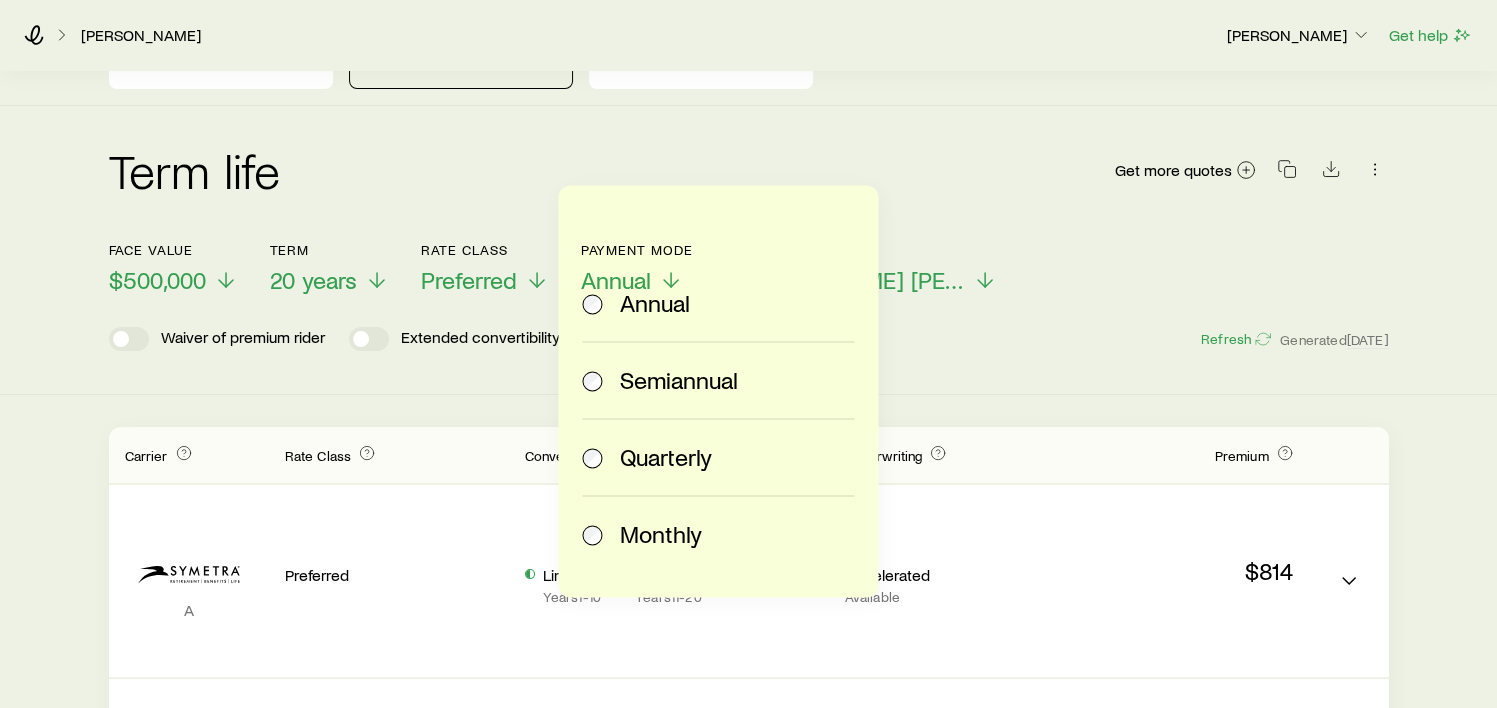 click on "Quarterly" at bounding box center (714, 457) 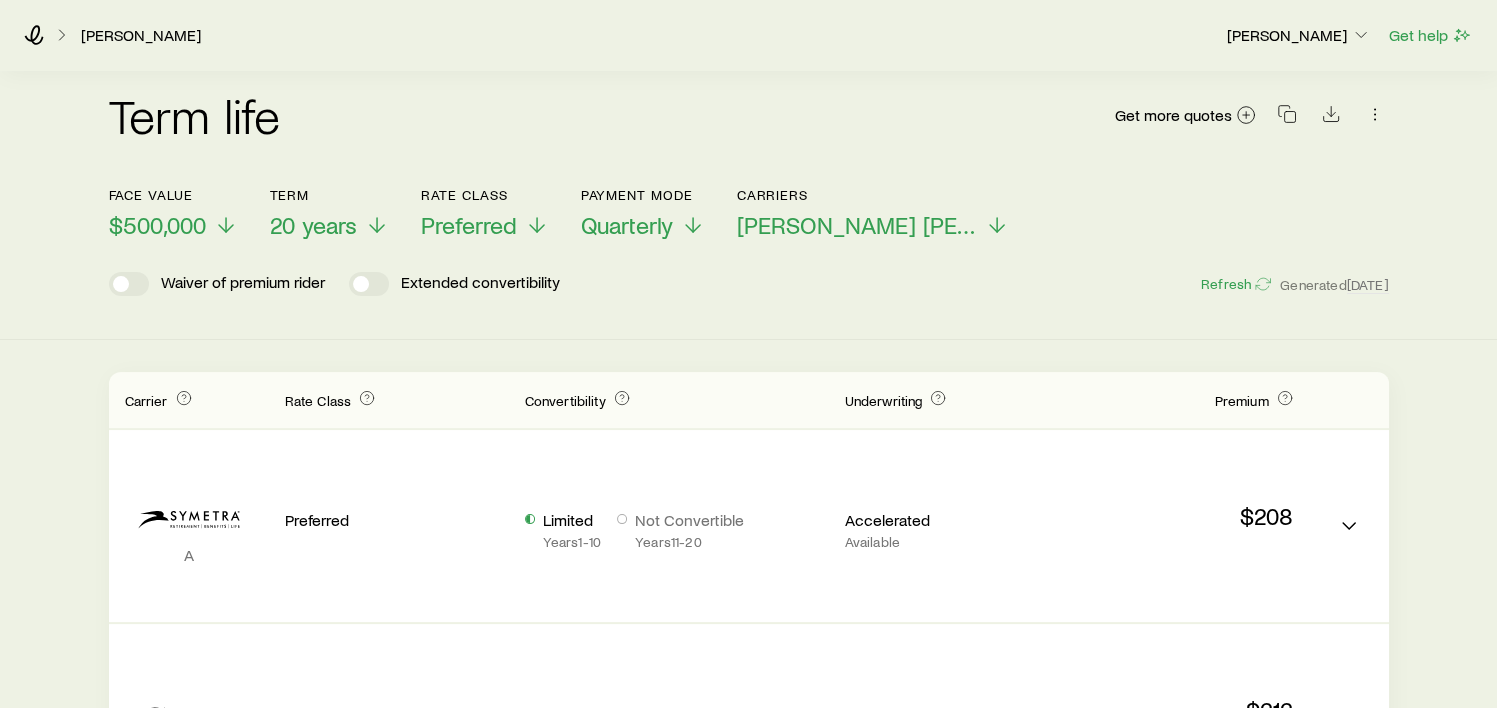 scroll, scrollTop: 142, scrollLeft: 0, axis: vertical 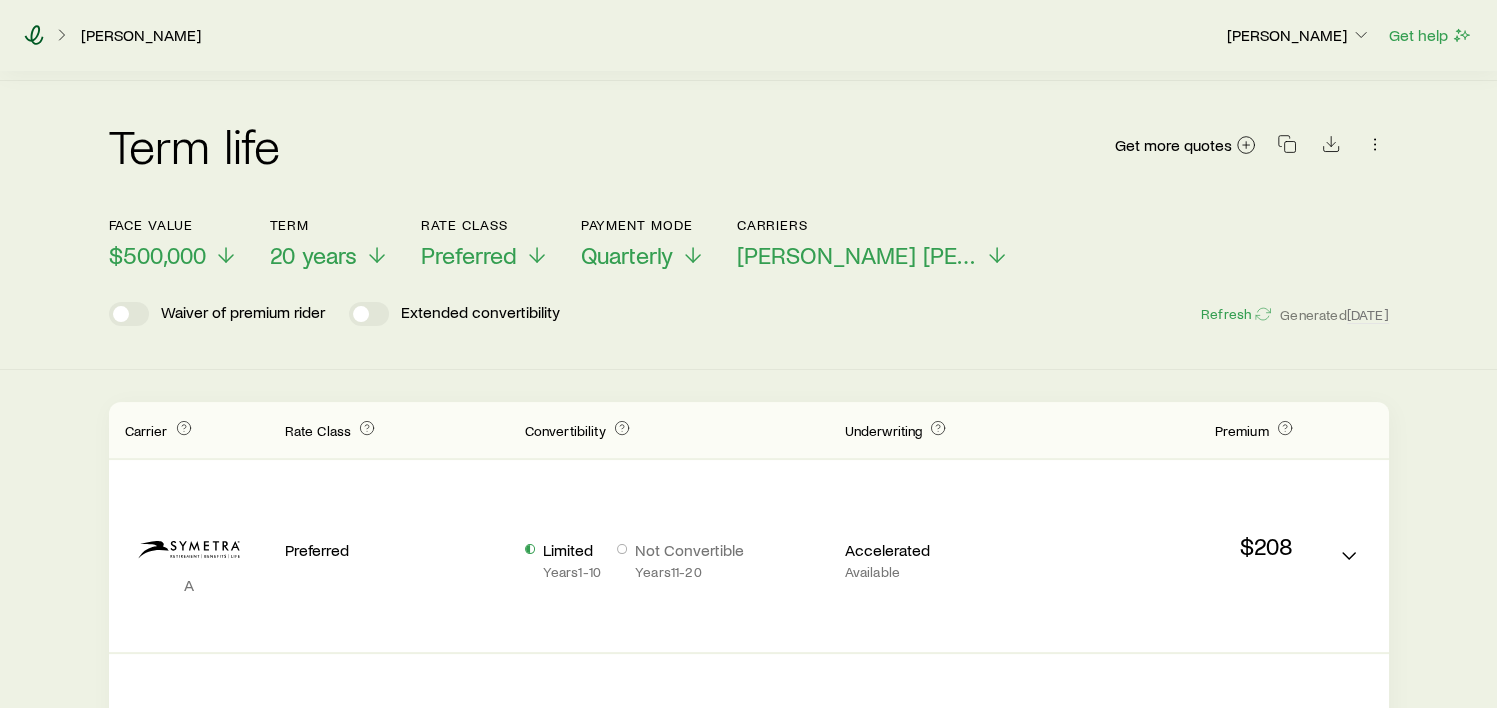 click 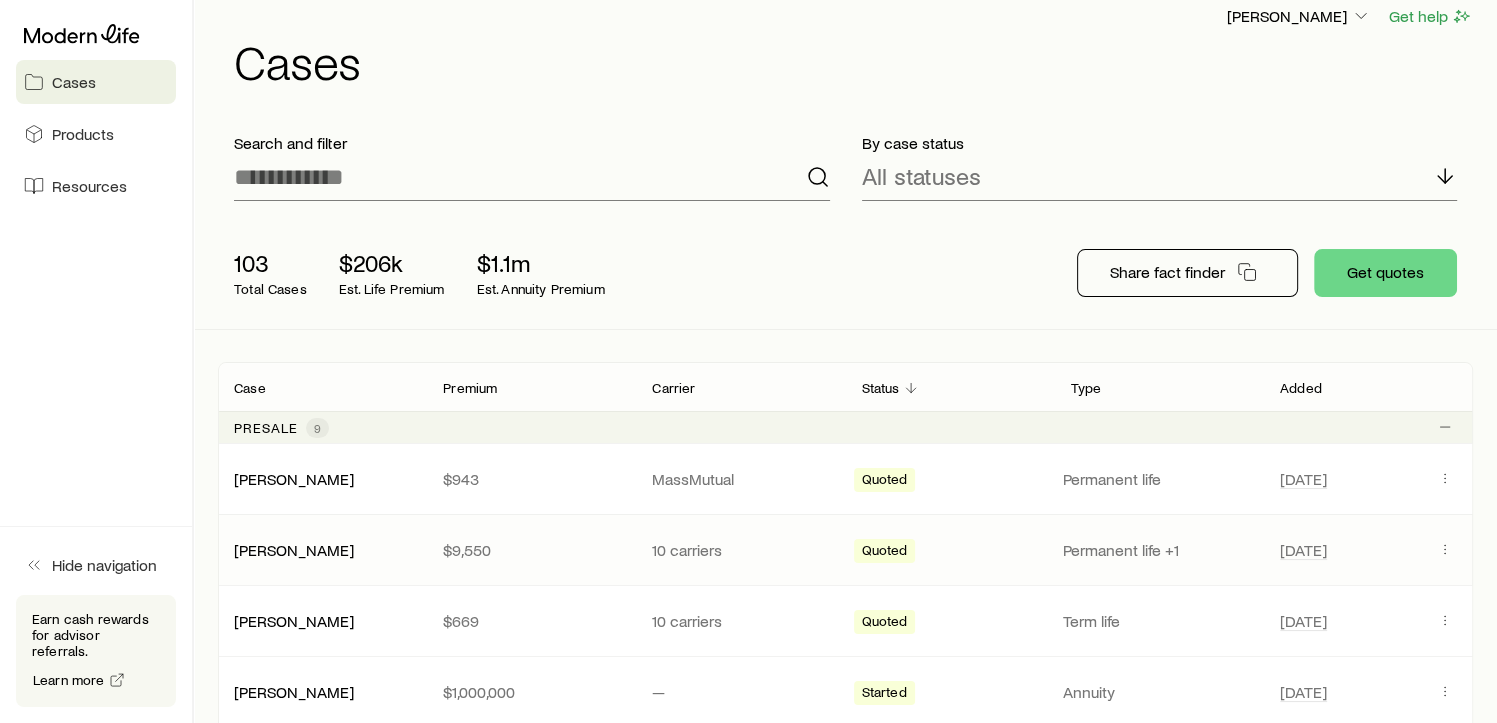 scroll, scrollTop: 0, scrollLeft: 0, axis: both 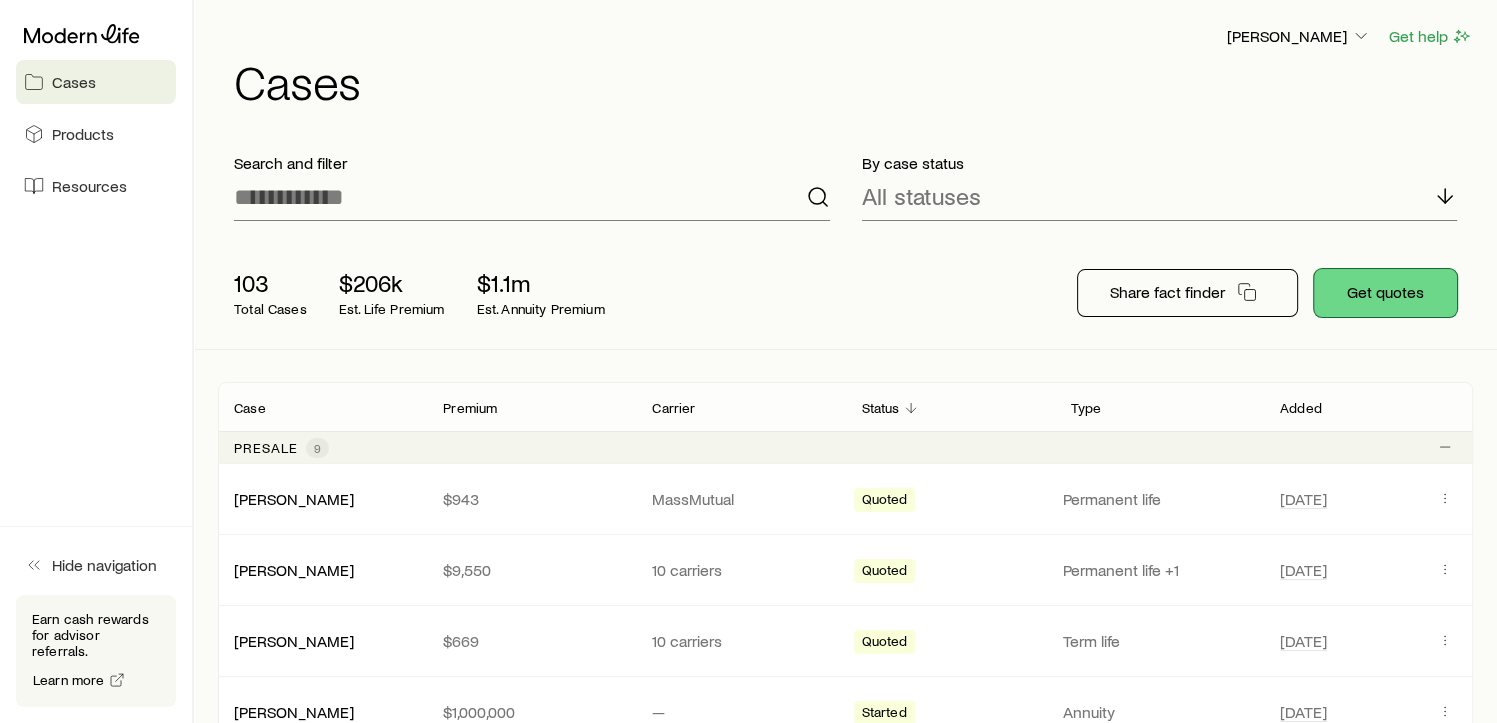 click on "Get quotes" at bounding box center [1385, 293] 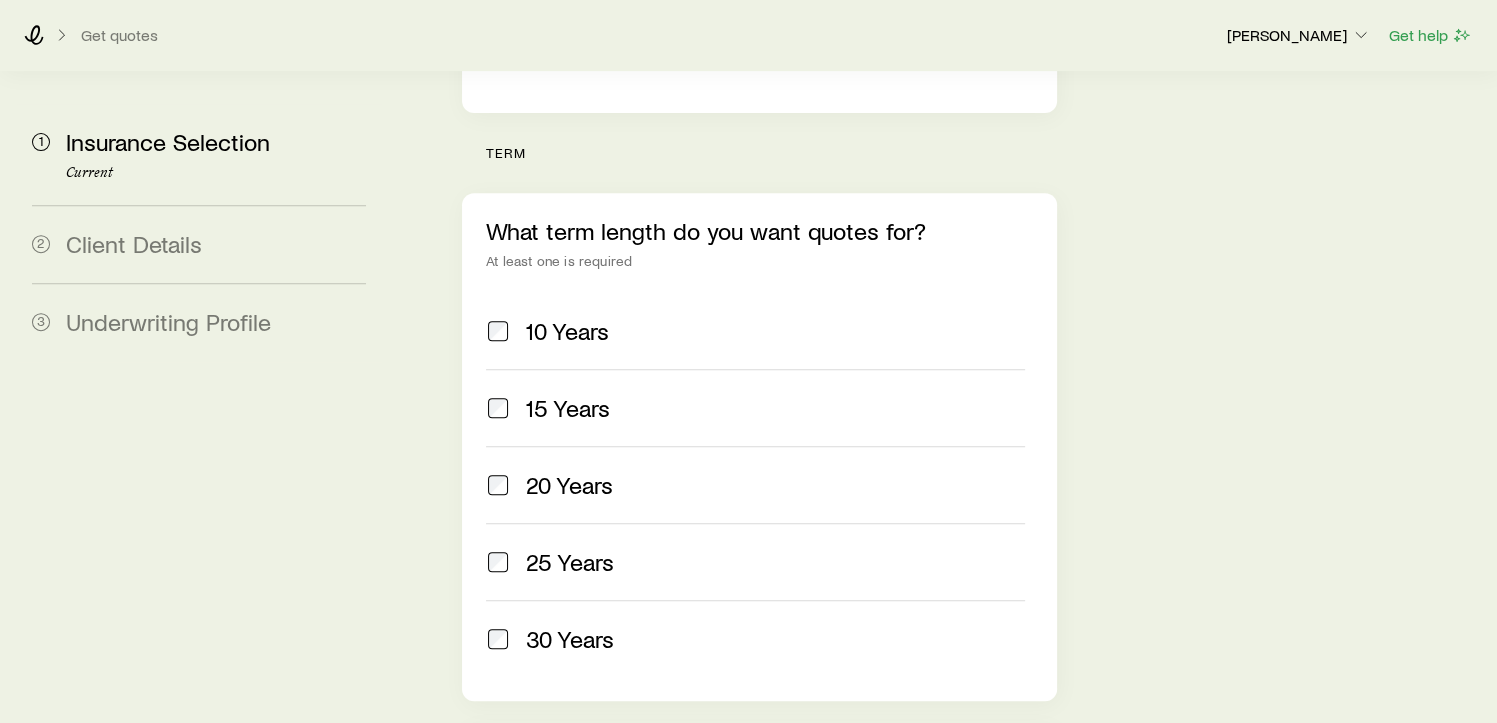scroll, scrollTop: 775, scrollLeft: 0, axis: vertical 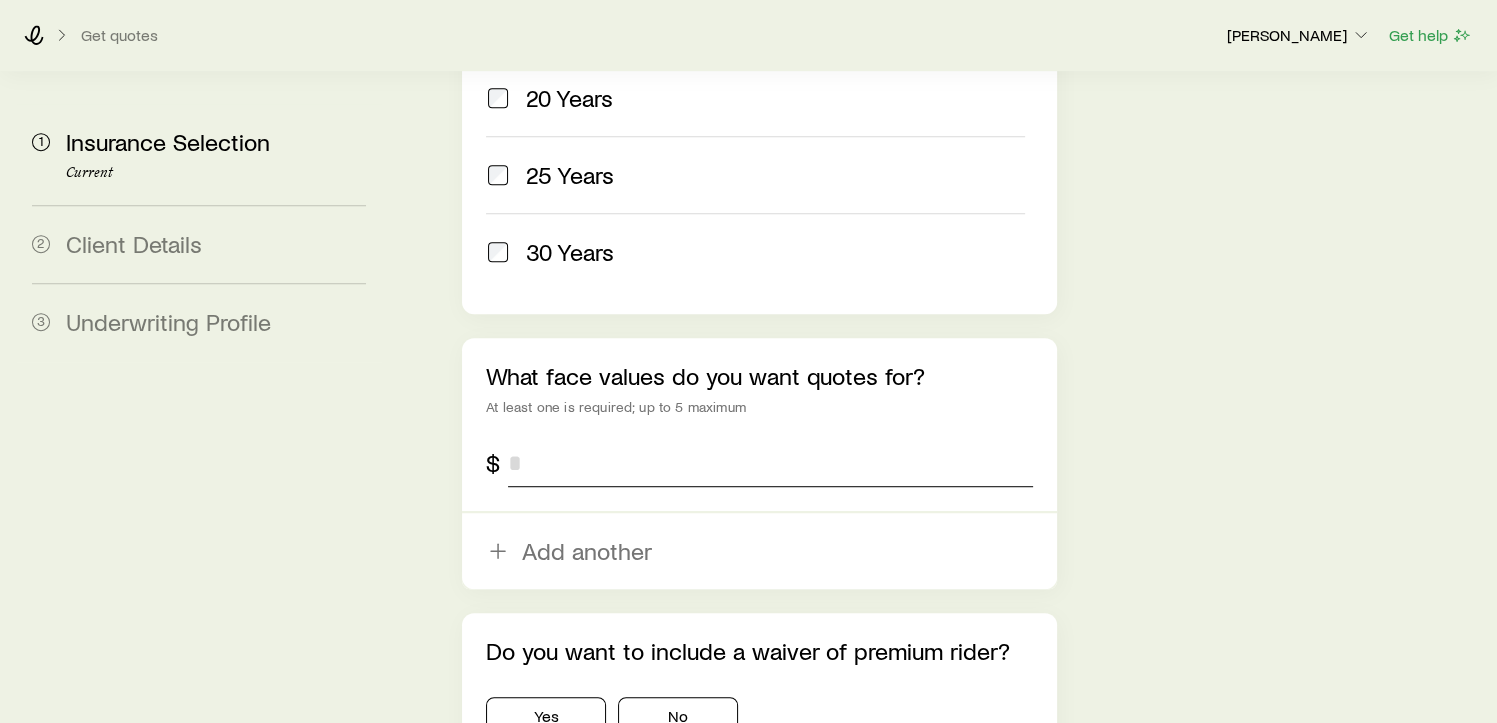 click at bounding box center [770, 463] 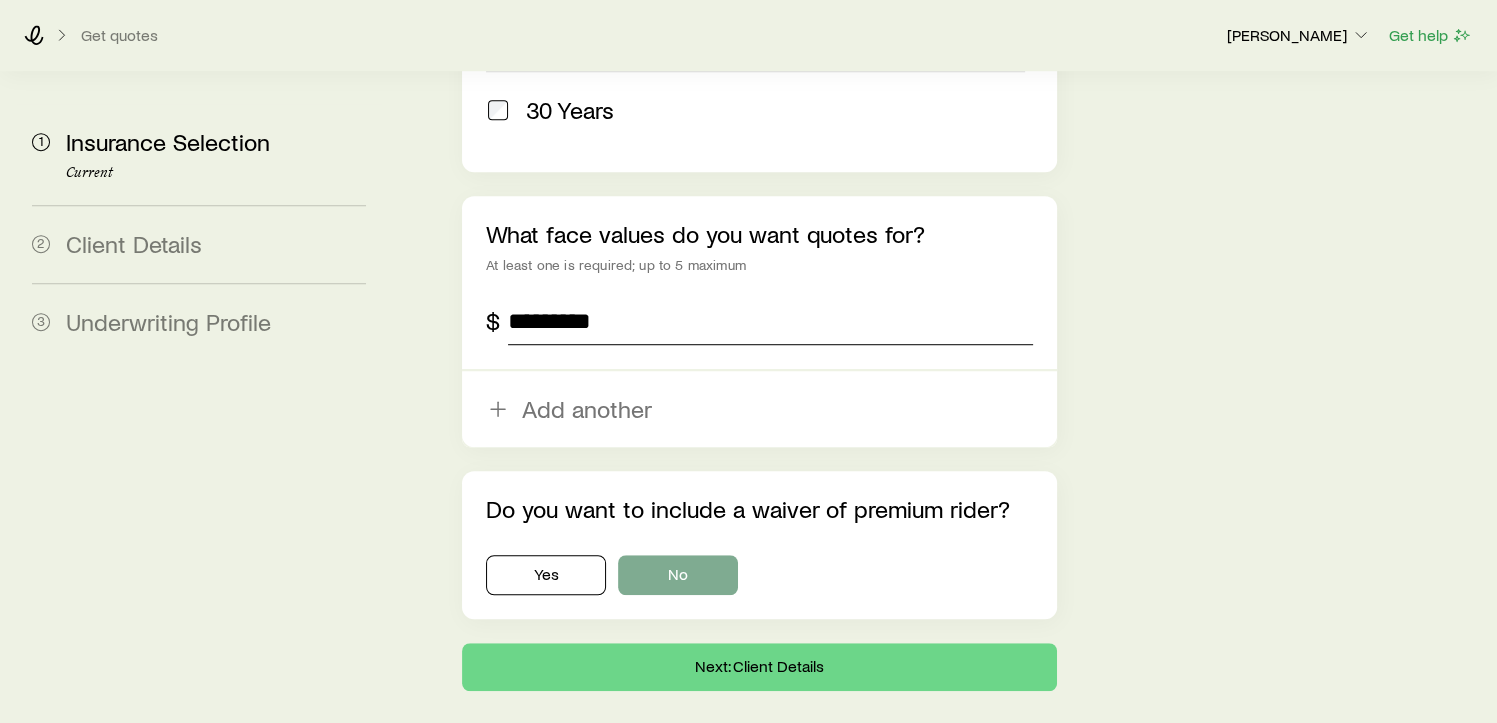 scroll, scrollTop: 1314, scrollLeft: 0, axis: vertical 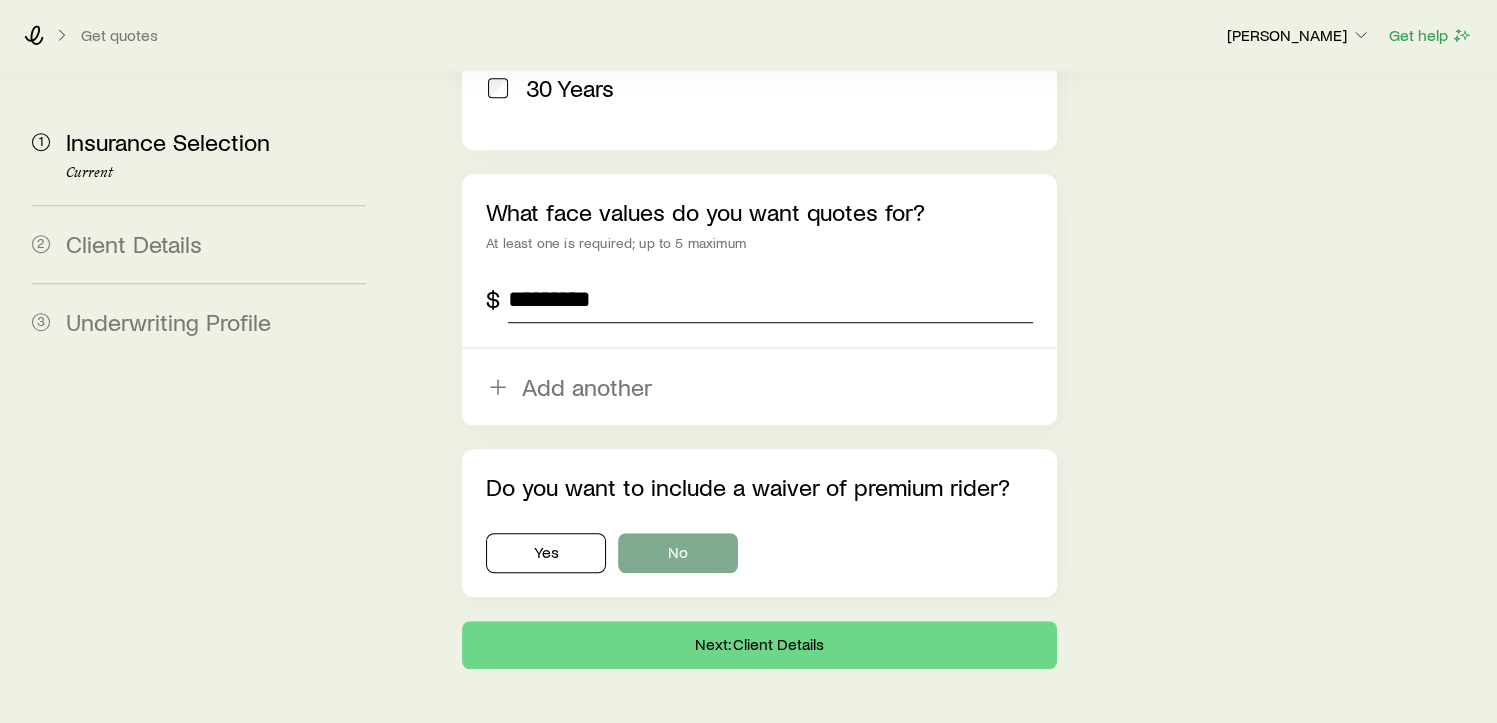 type on "*********" 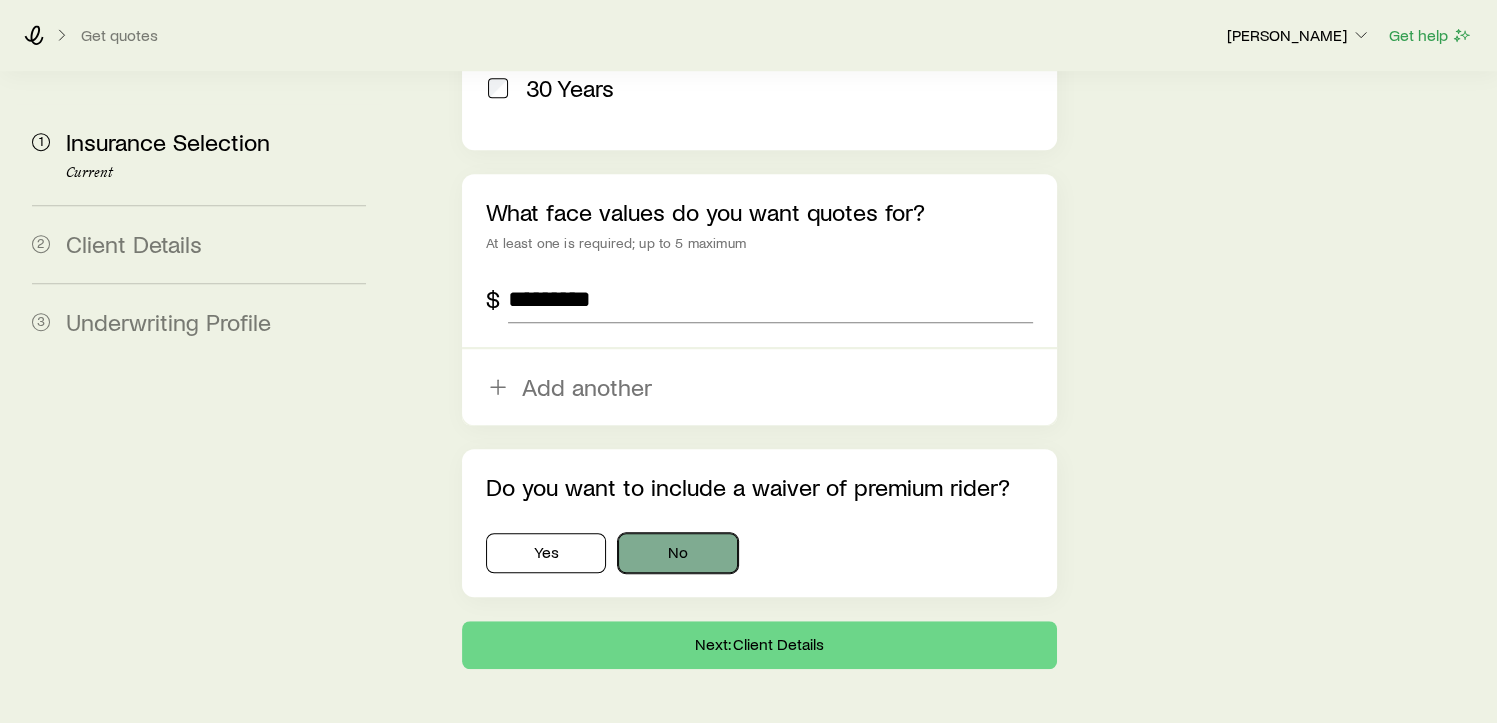 click on "No" at bounding box center (678, 553) 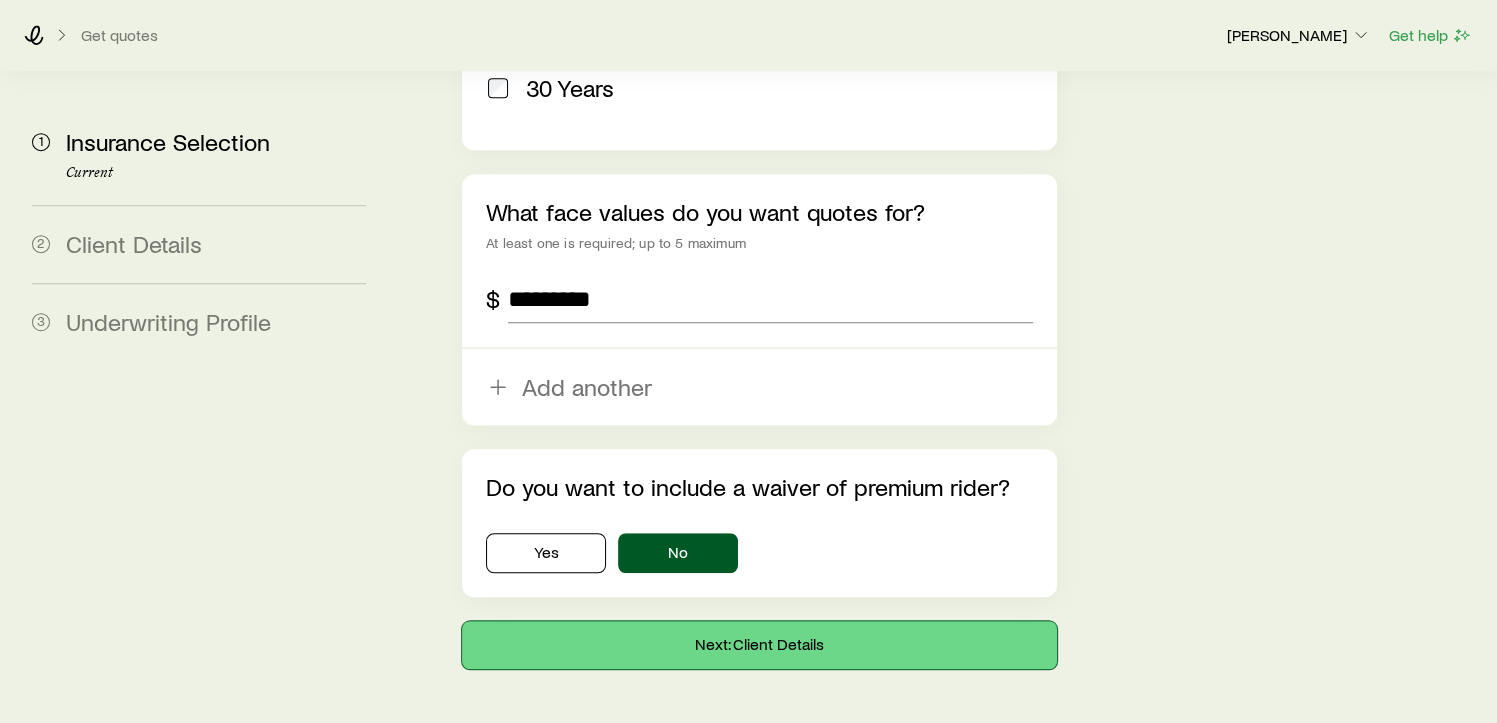 click on "Next: Client Details" at bounding box center [759, 645] 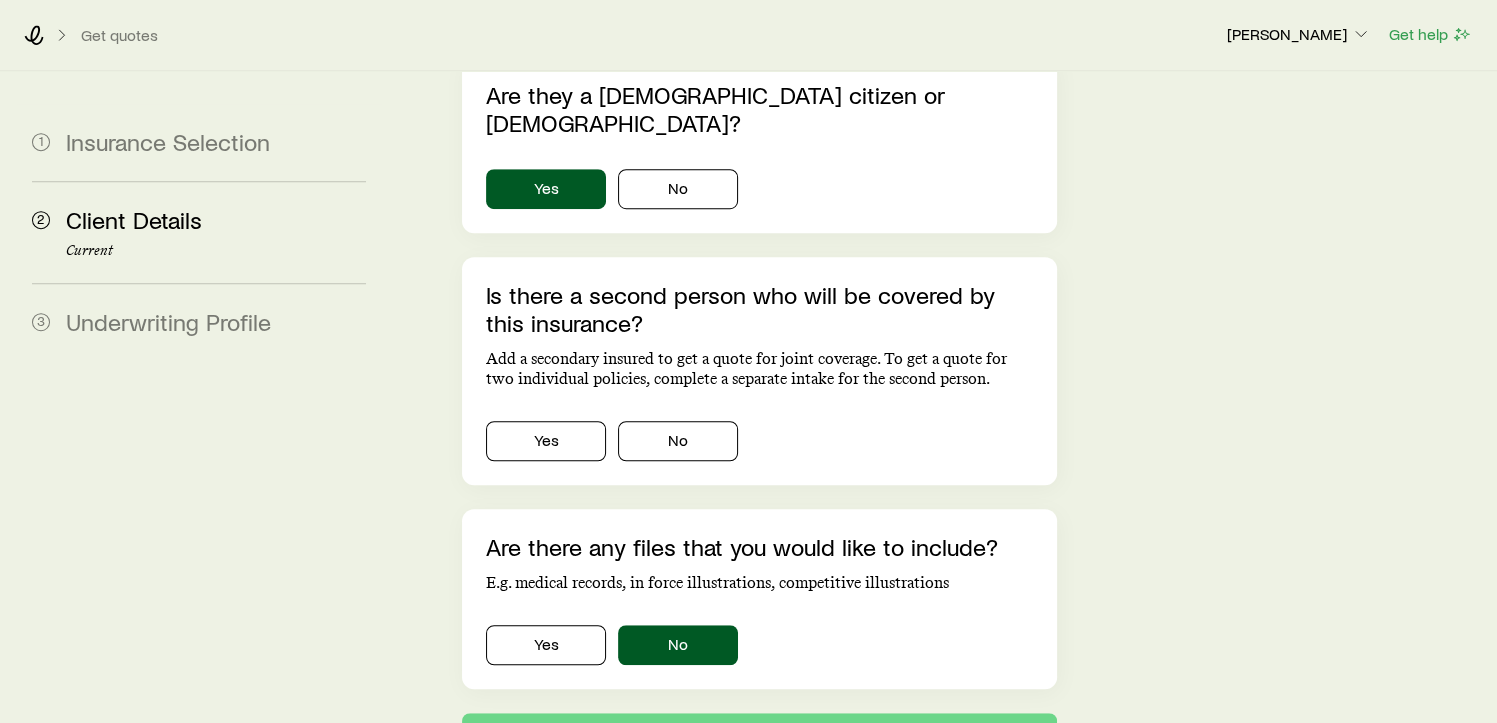 scroll, scrollTop: 0, scrollLeft: 0, axis: both 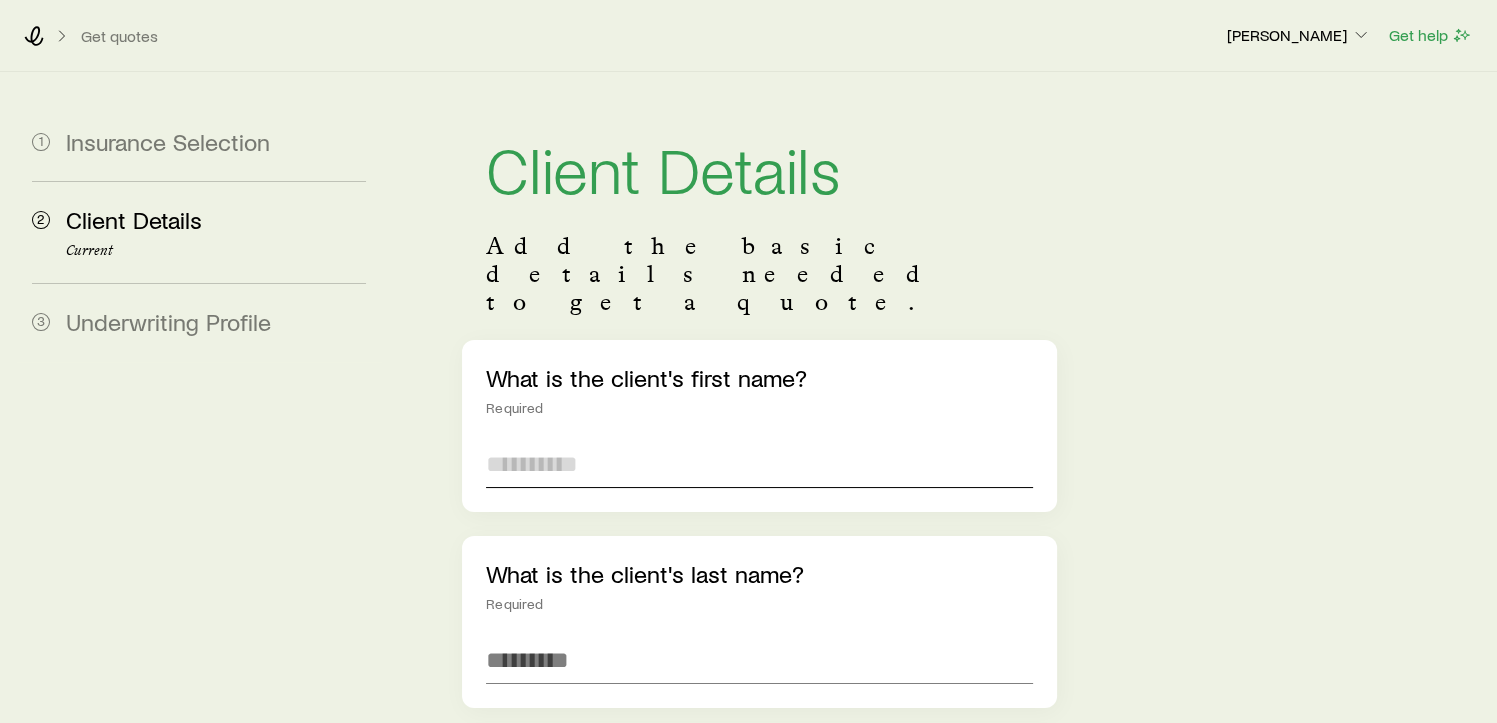 click at bounding box center (759, 464) 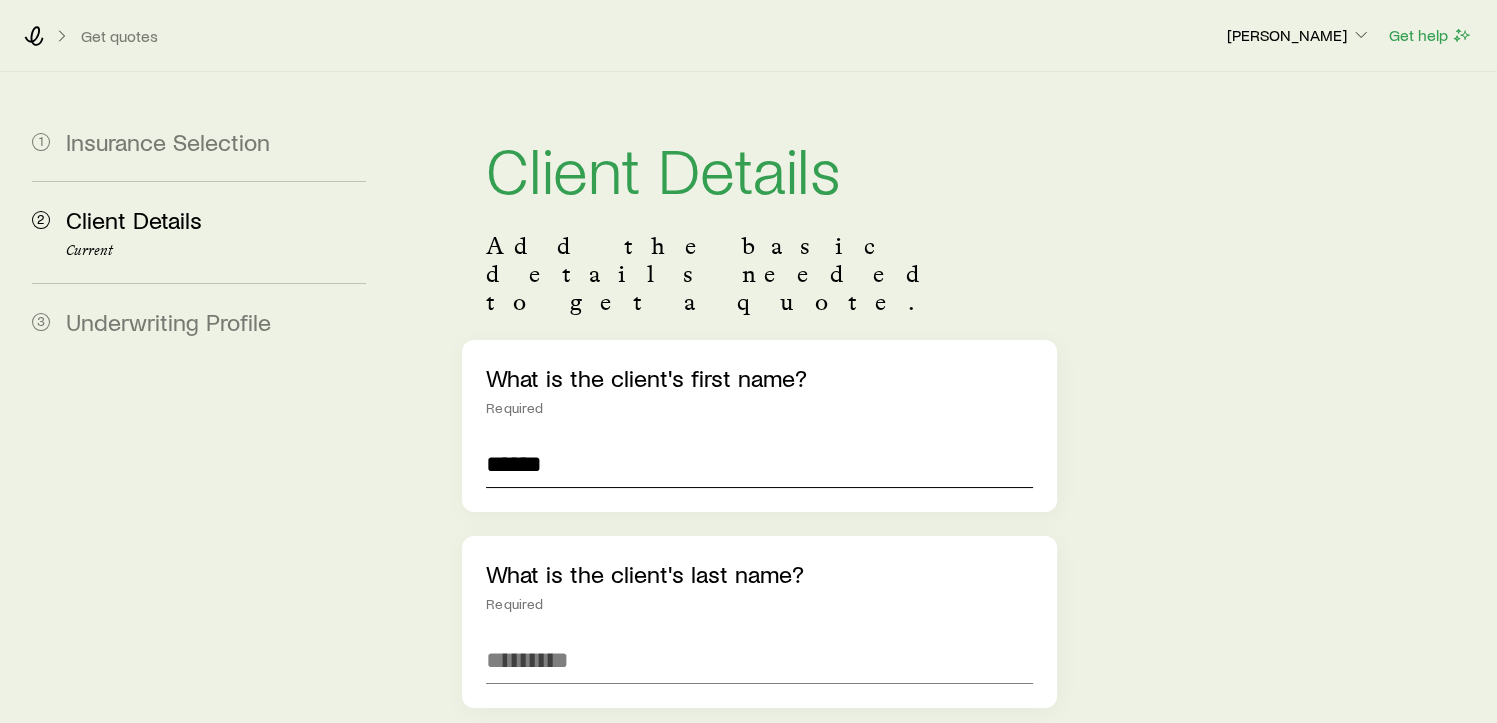 type on "******" 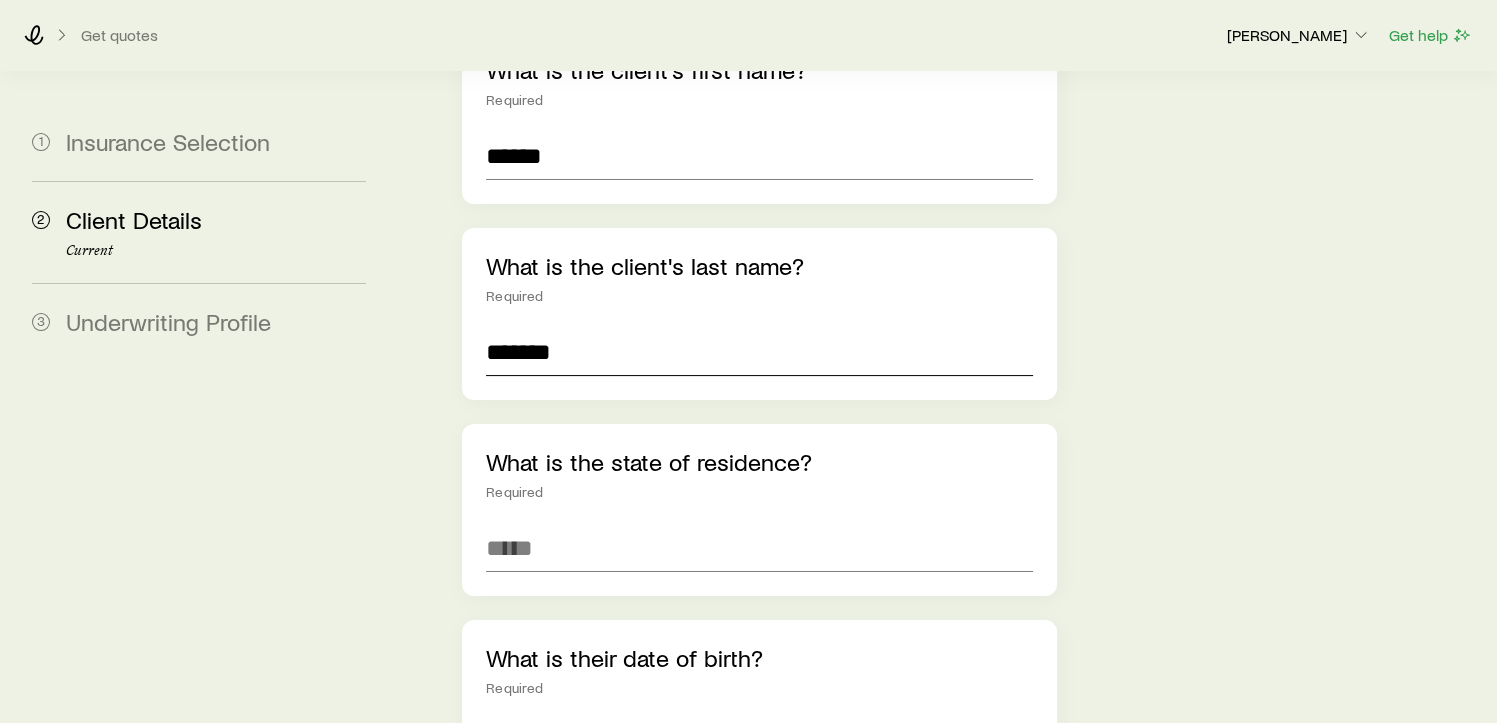 scroll, scrollTop: 324, scrollLeft: 0, axis: vertical 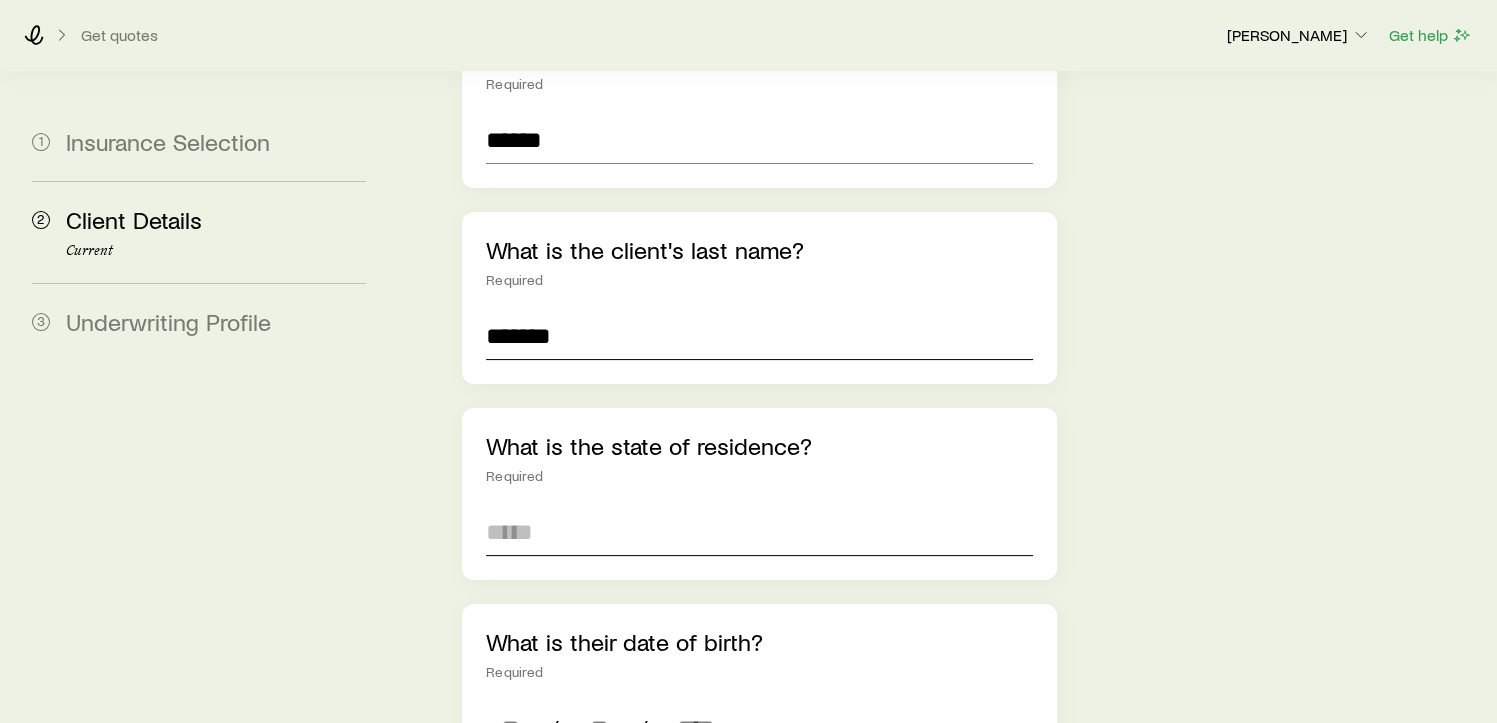 type on "*******" 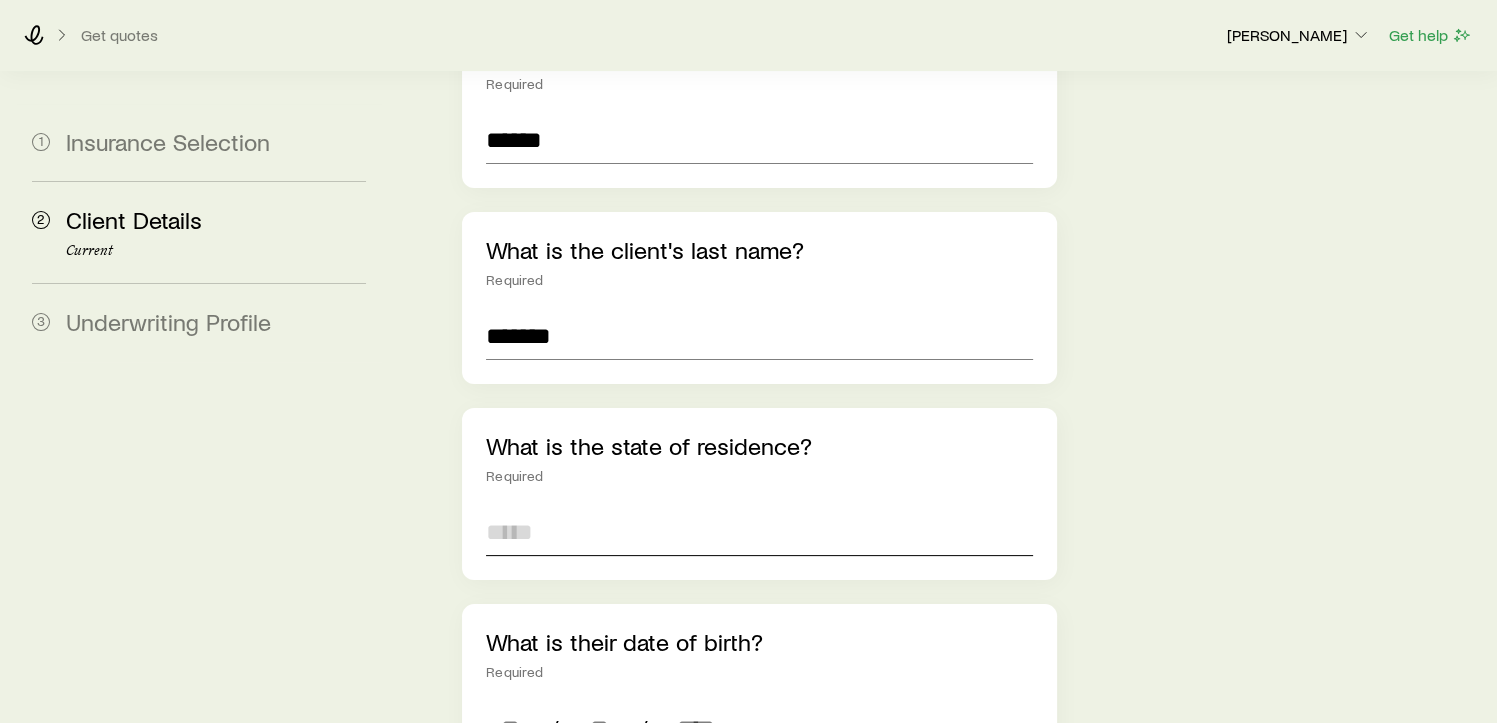click at bounding box center [759, 532] 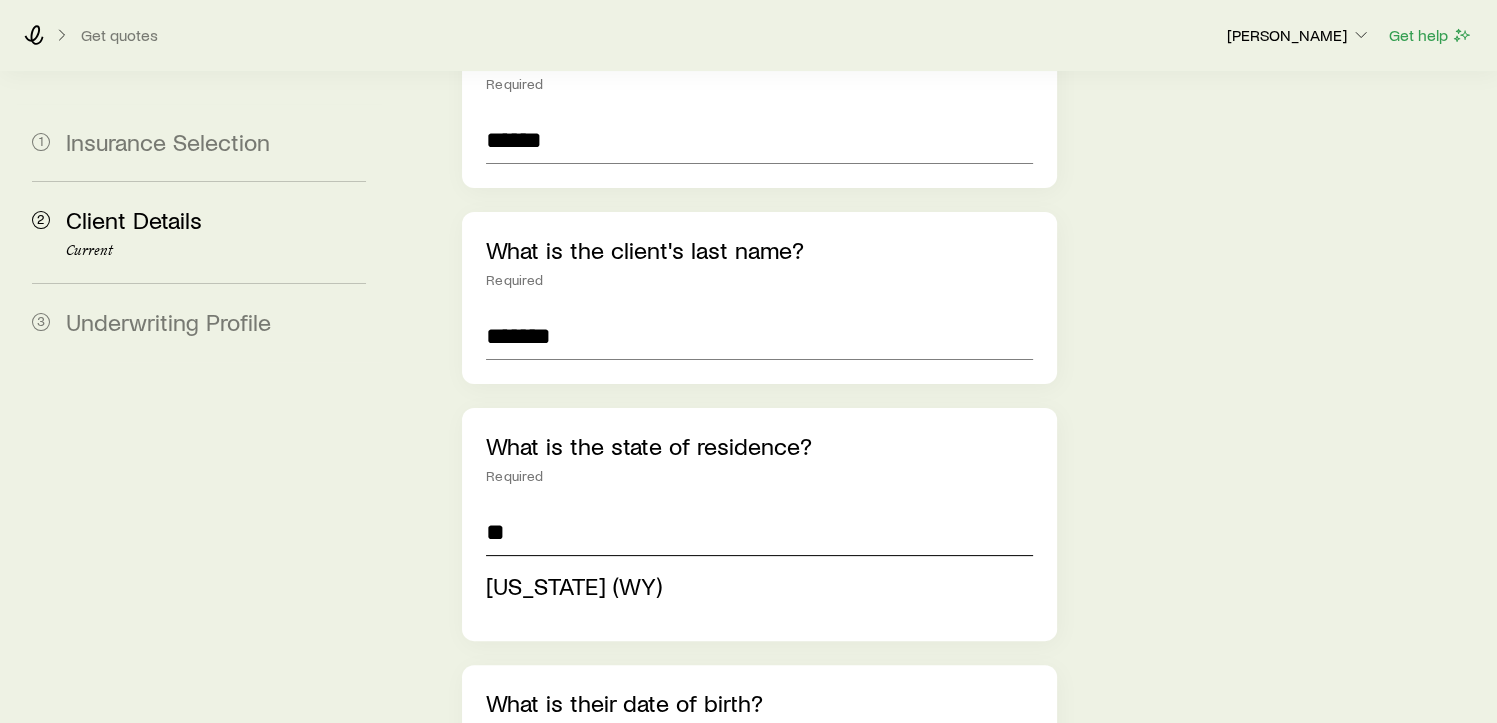 scroll, scrollTop: 300, scrollLeft: 0, axis: vertical 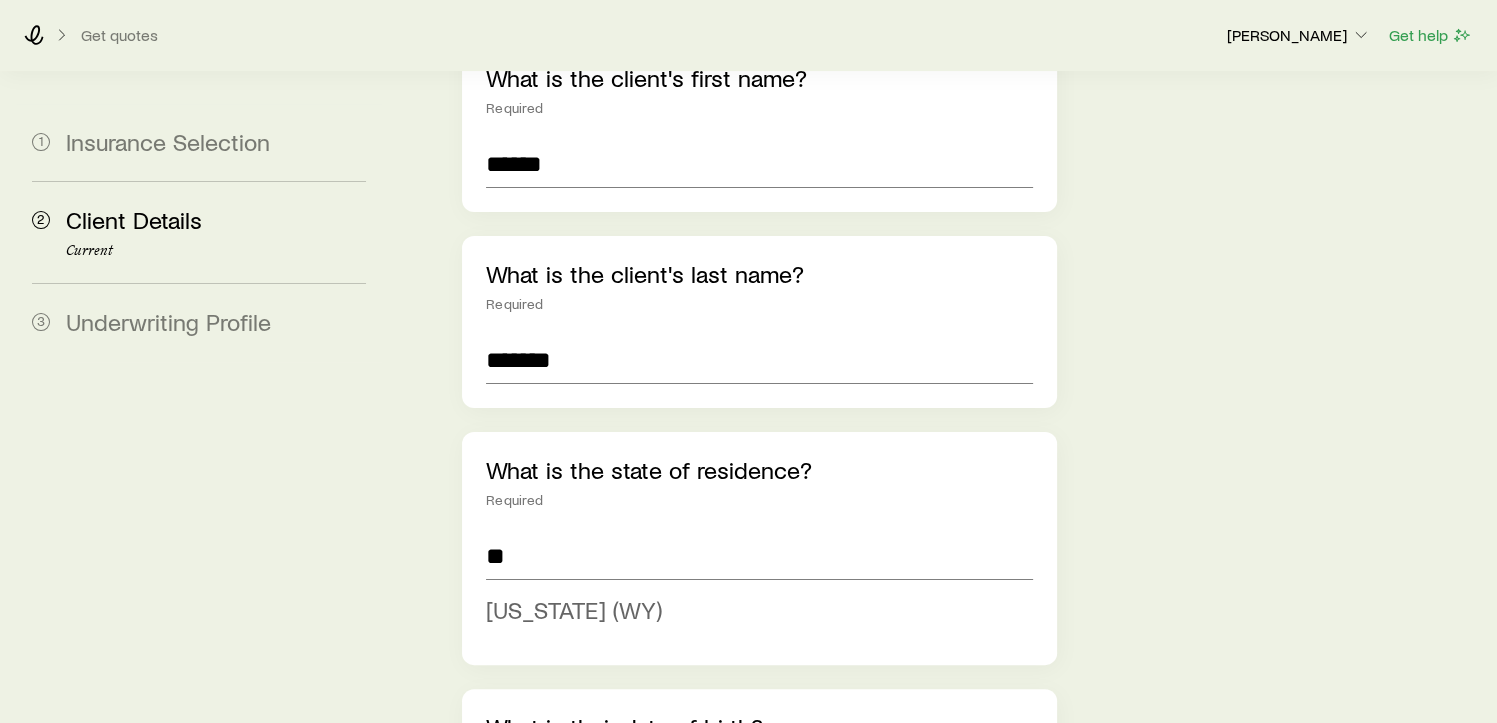 click on "[US_STATE] (WY)" at bounding box center [574, 609] 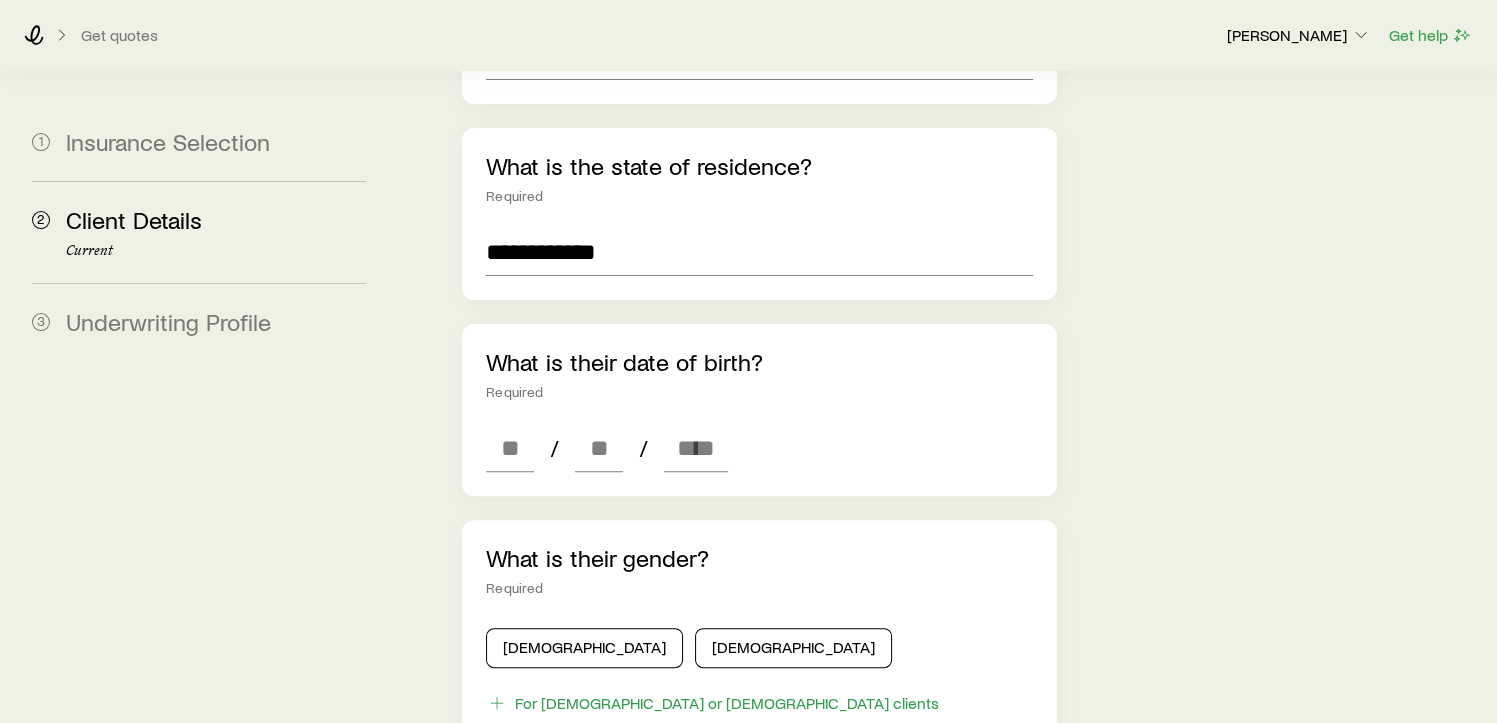 scroll, scrollTop: 650, scrollLeft: 0, axis: vertical 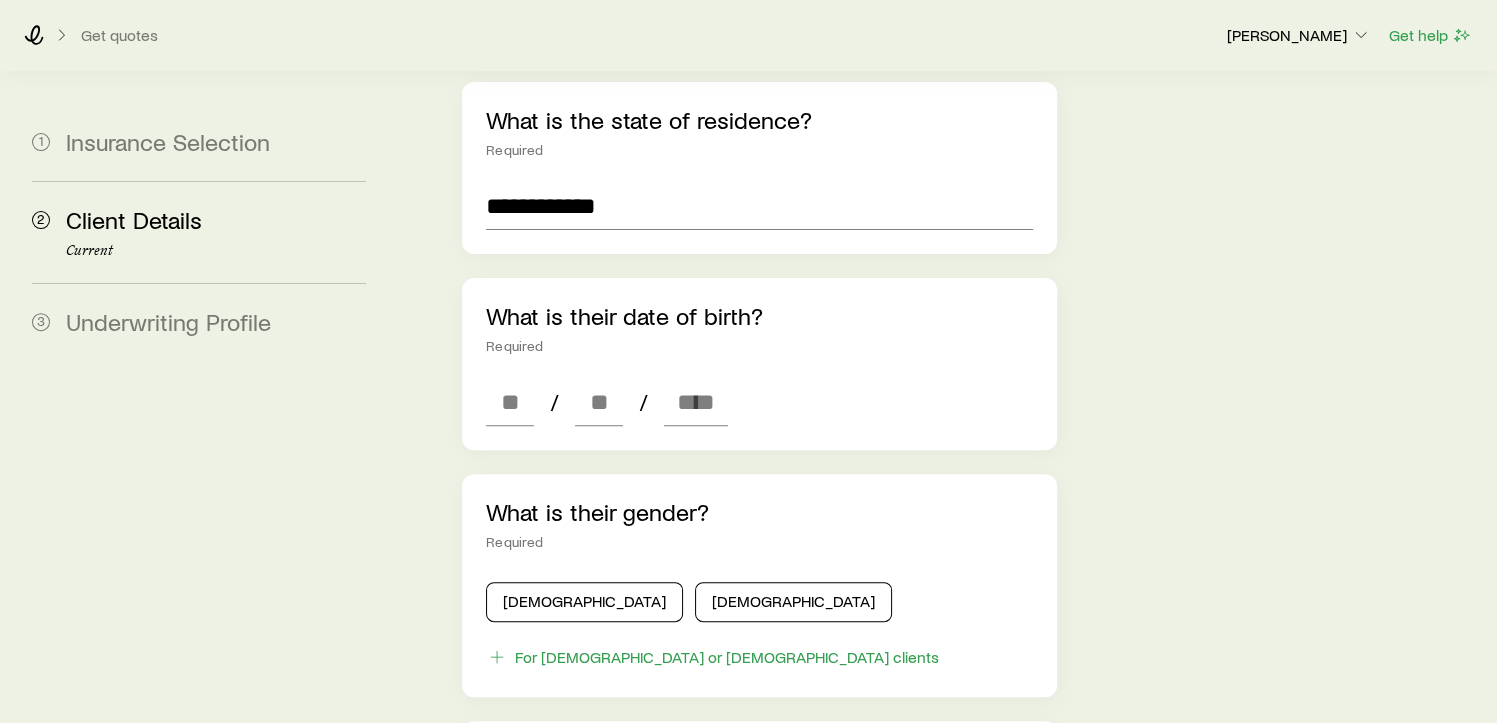 click on "What is their date of birth? Required / /" at bounding box center (759, 364) 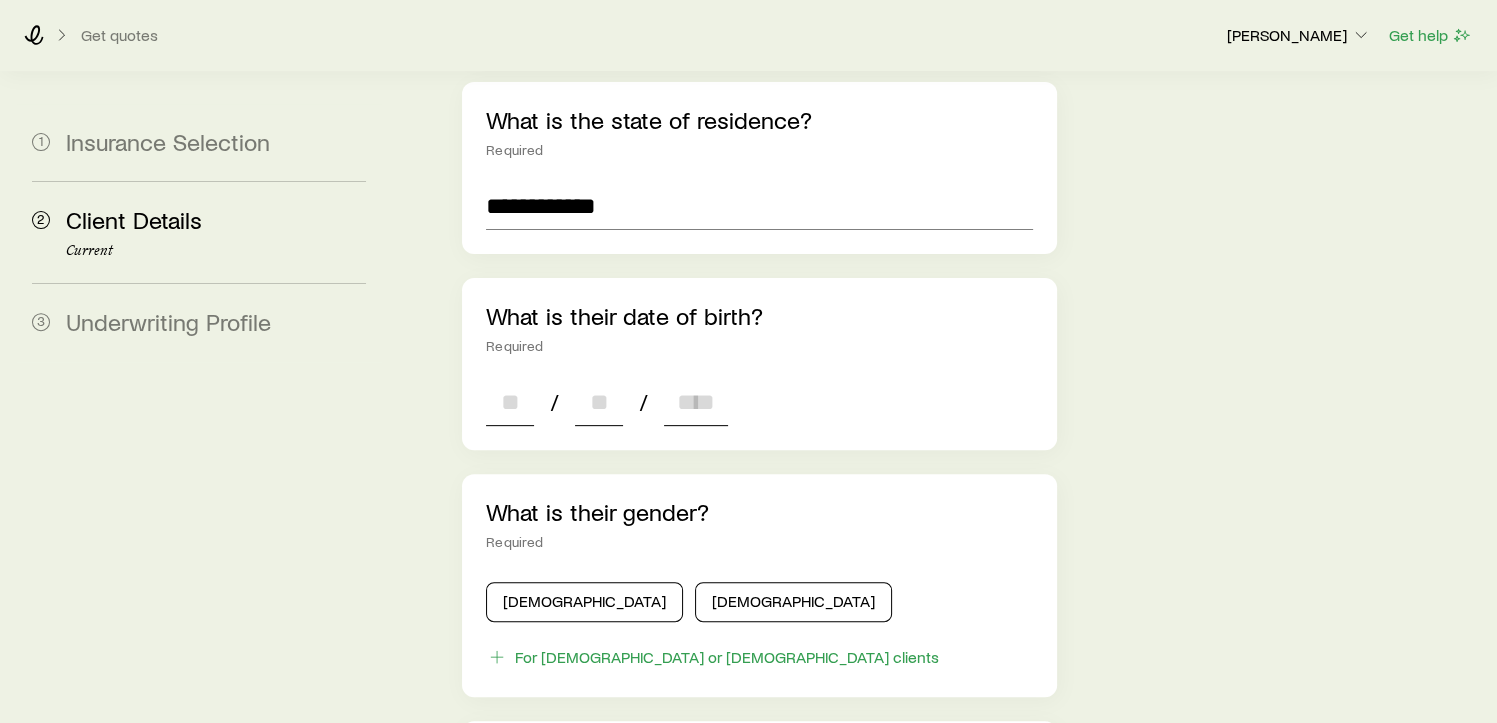 click at bounding box center (510, 402) 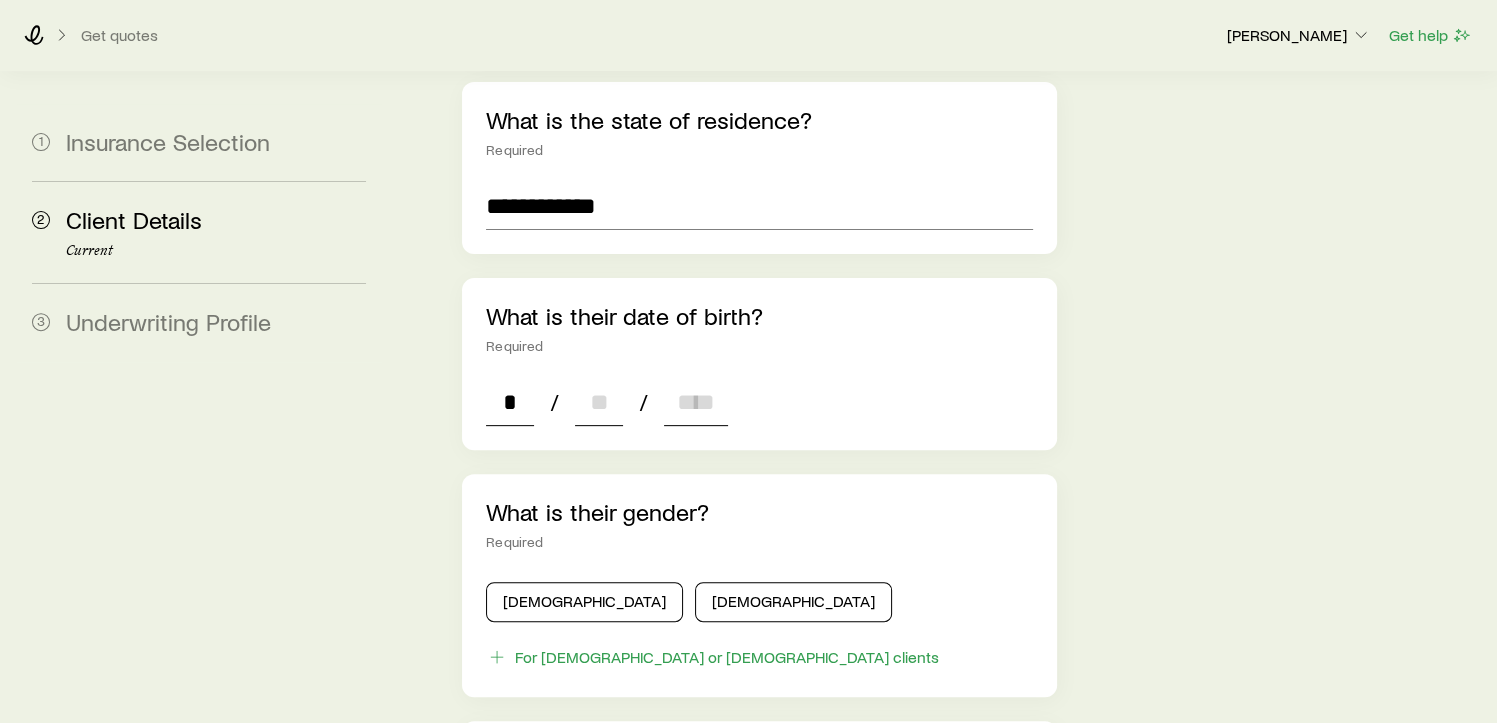 type on "**" 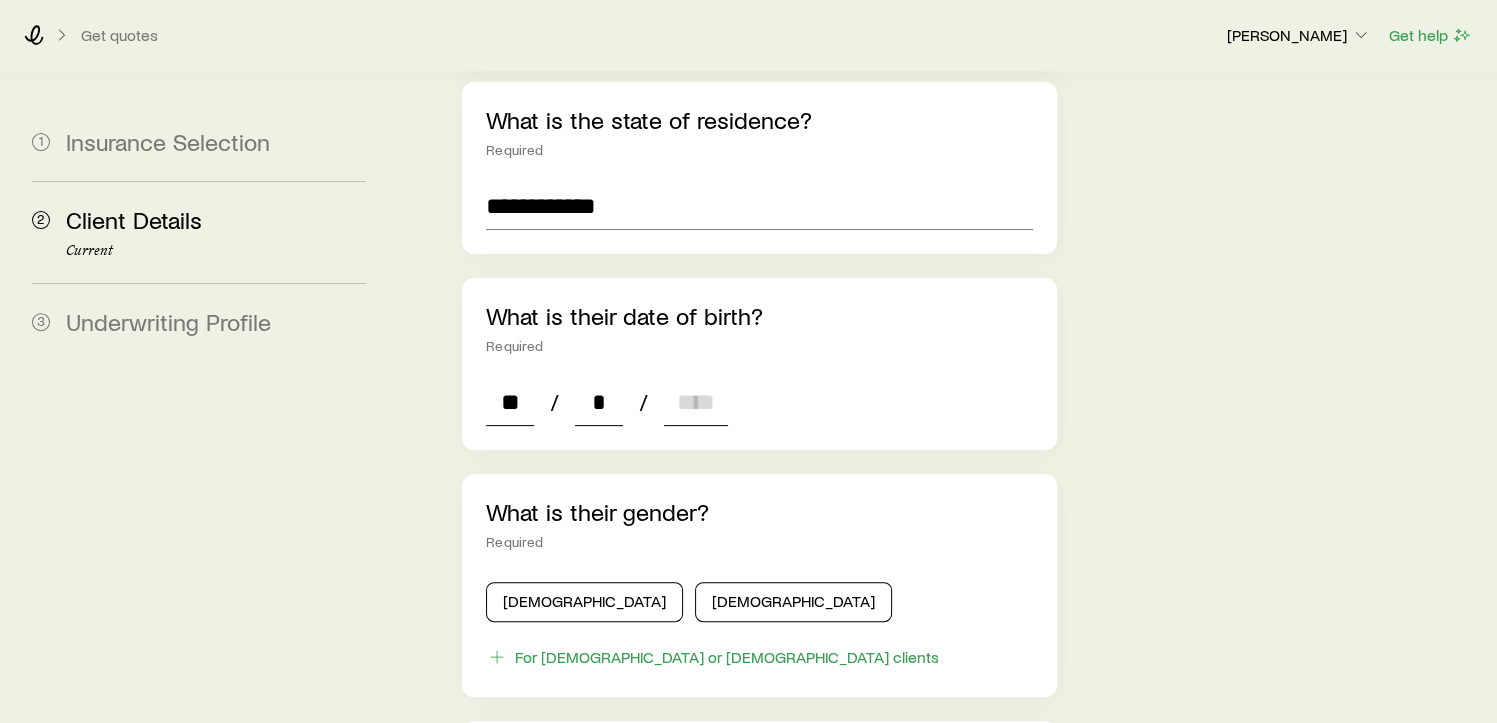 type on "**" 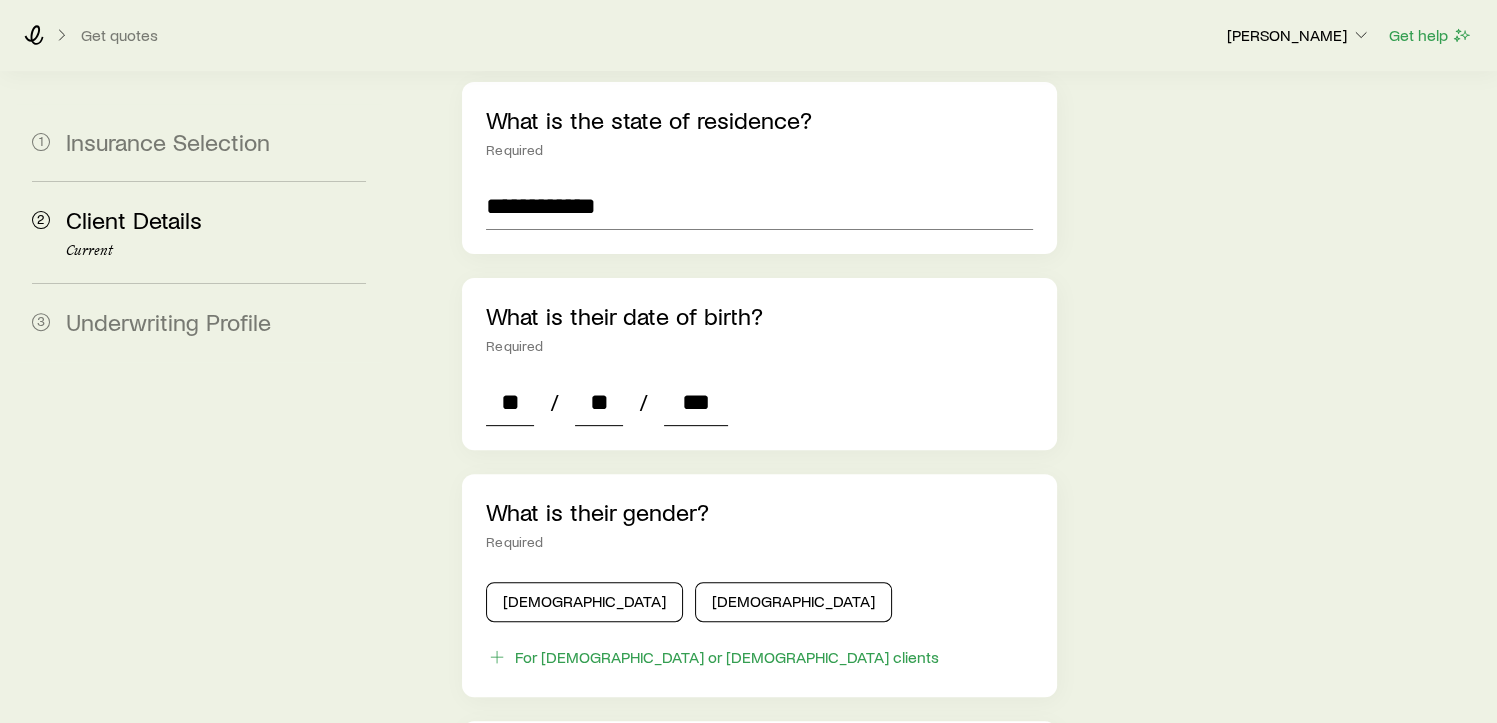 type on "****" 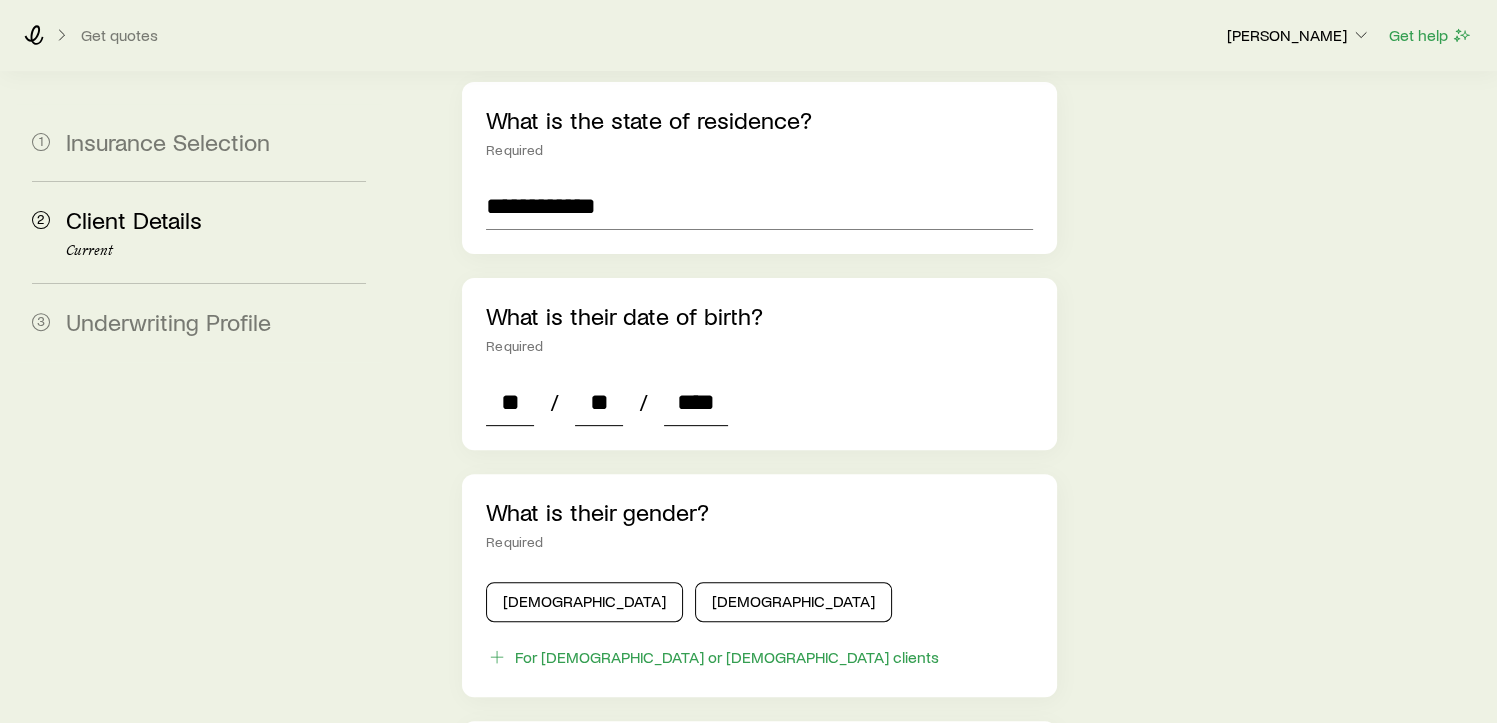 type on "*" 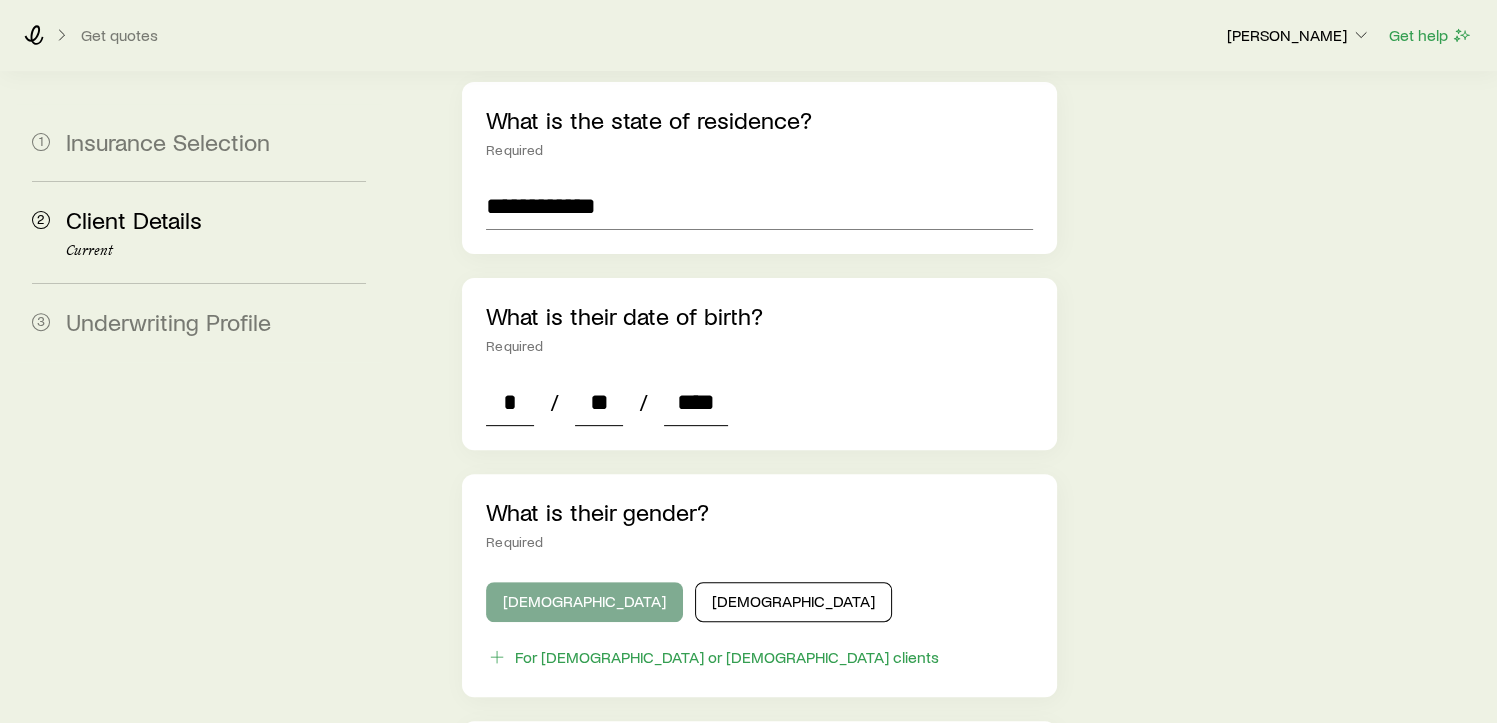 type on "****" 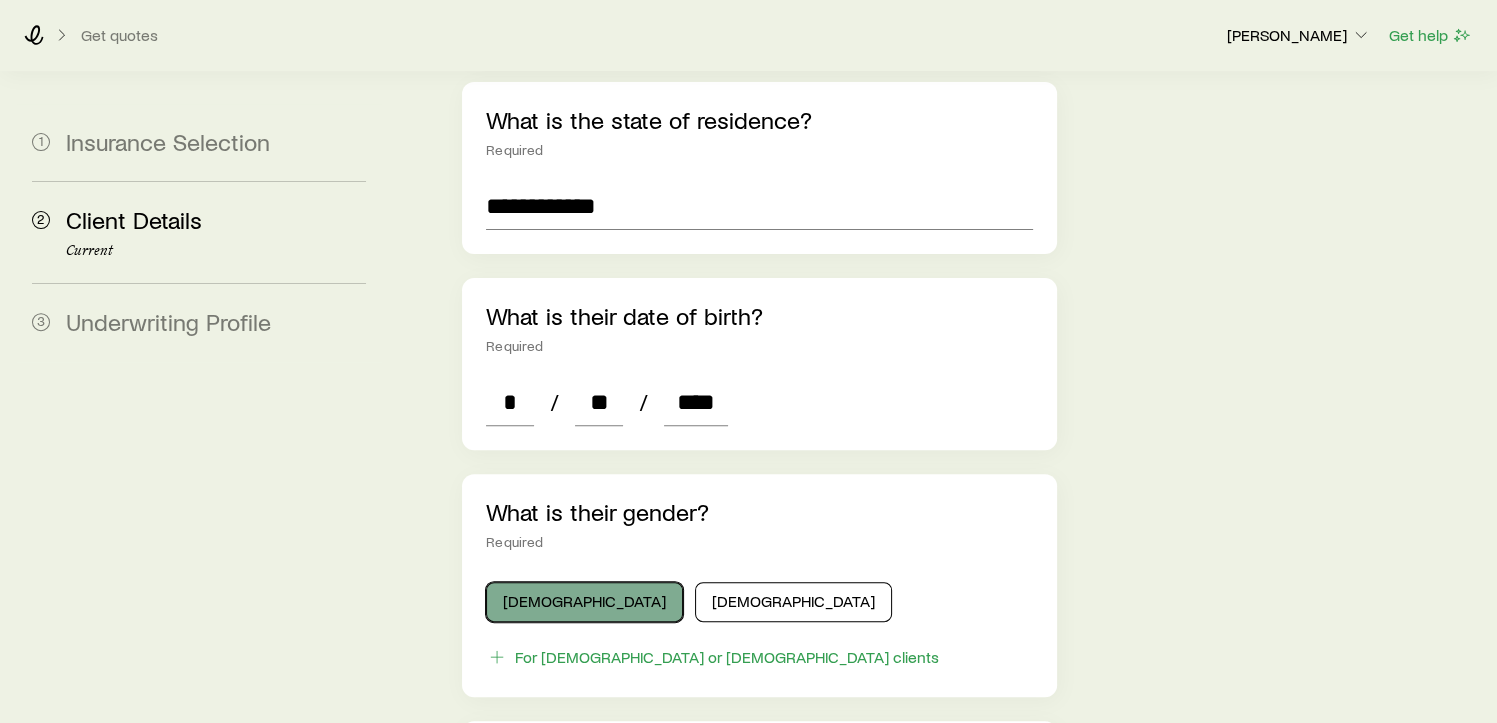 click on "[DEMOGRAPHIC_DATA]" at bounding box center [584, 602] 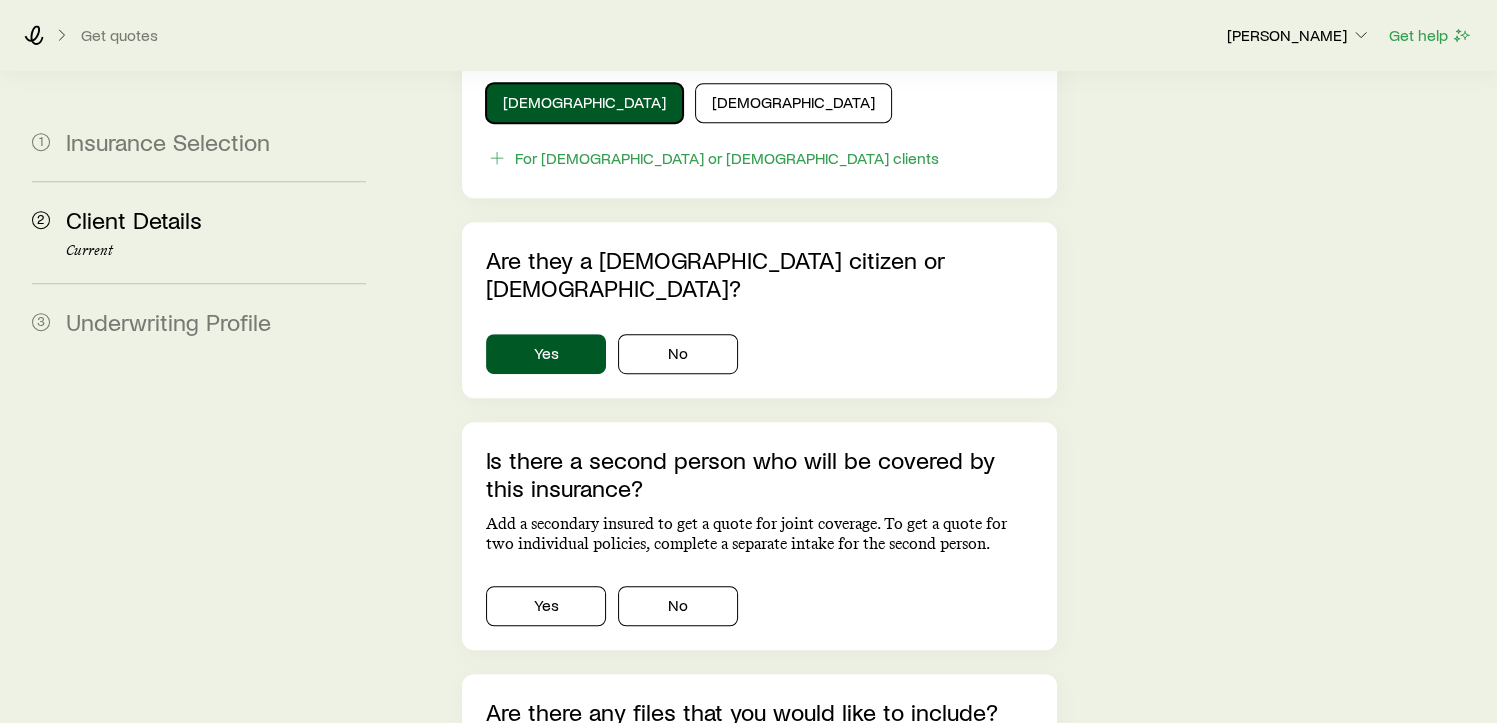 scroll, scrollTop: 1150, scrollLeft: 0, axis: vertical 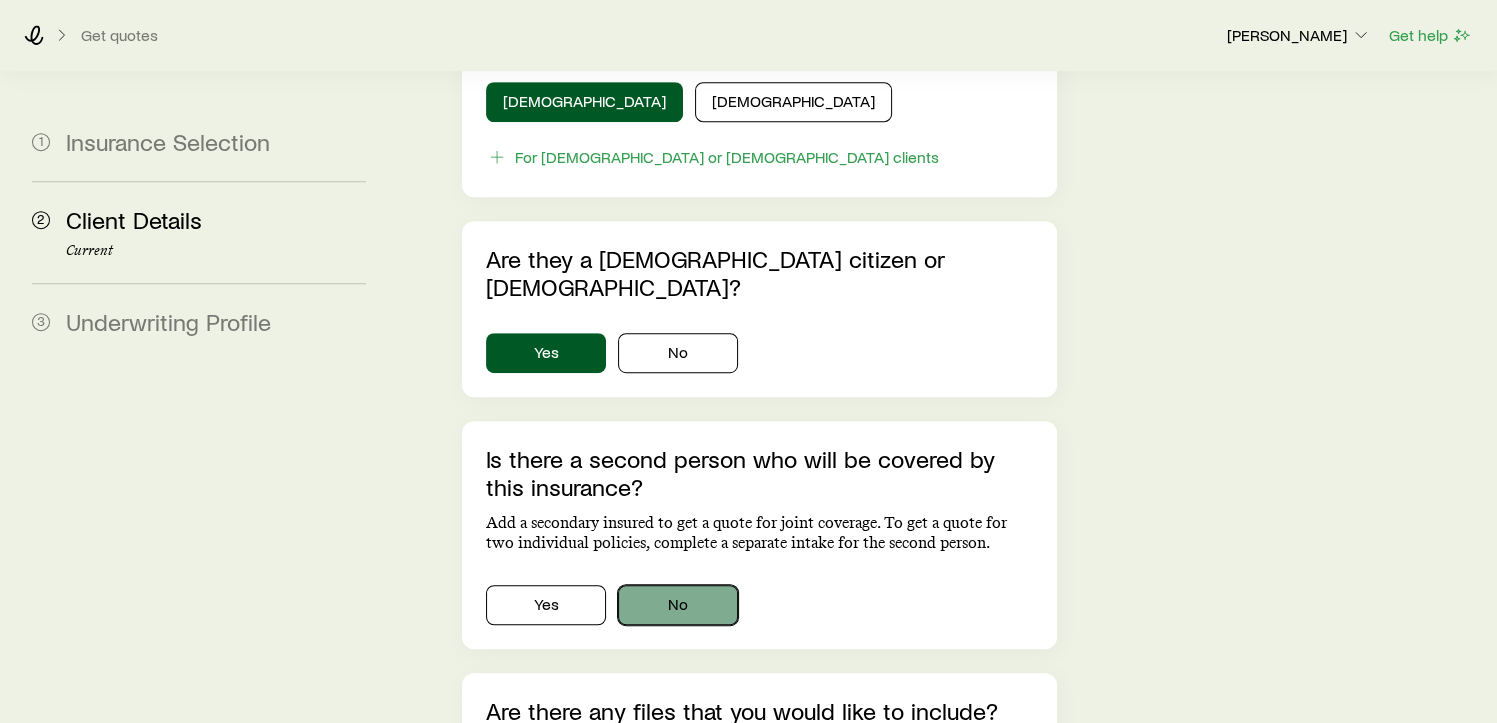 click on "No" at bounding box center [678, 605] 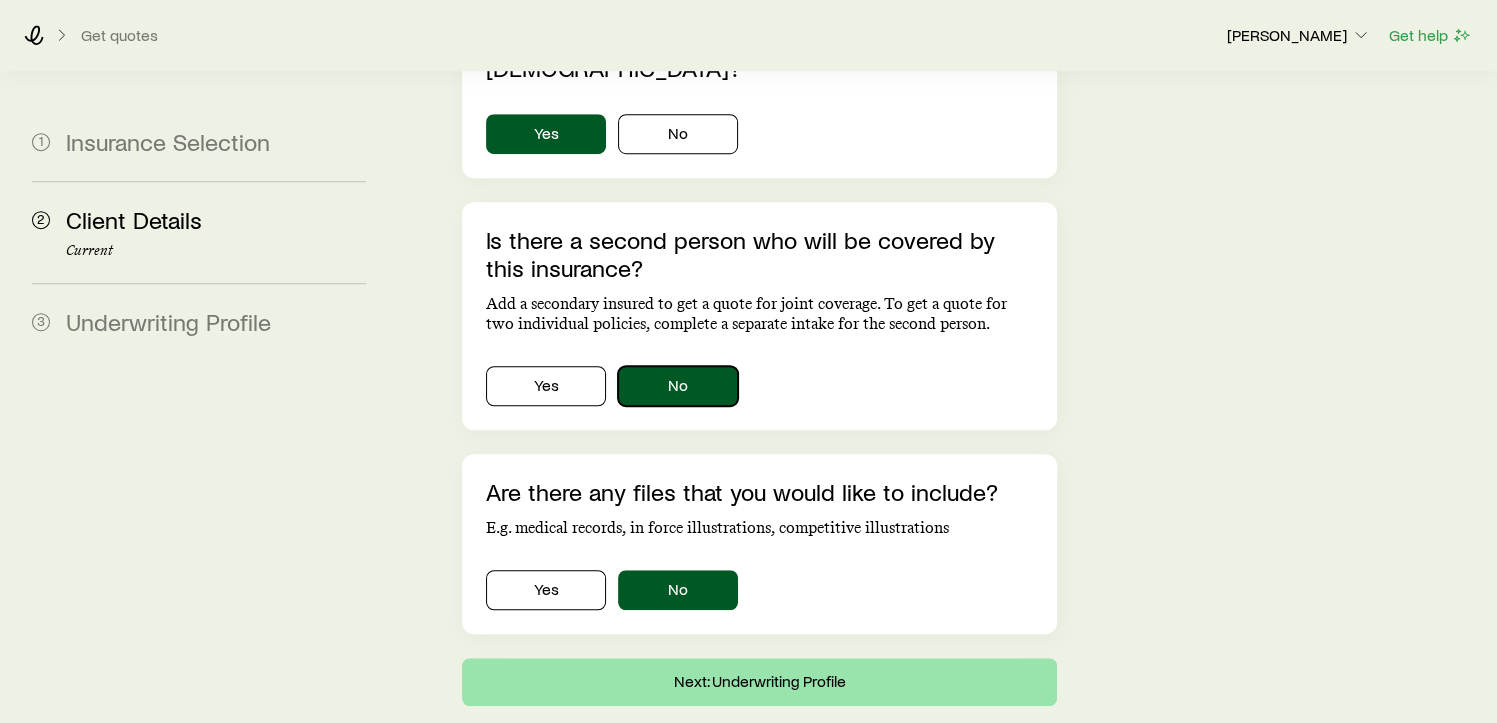 scroll, scrollTop: 1380, scrollLeft: 0, axis: vertical 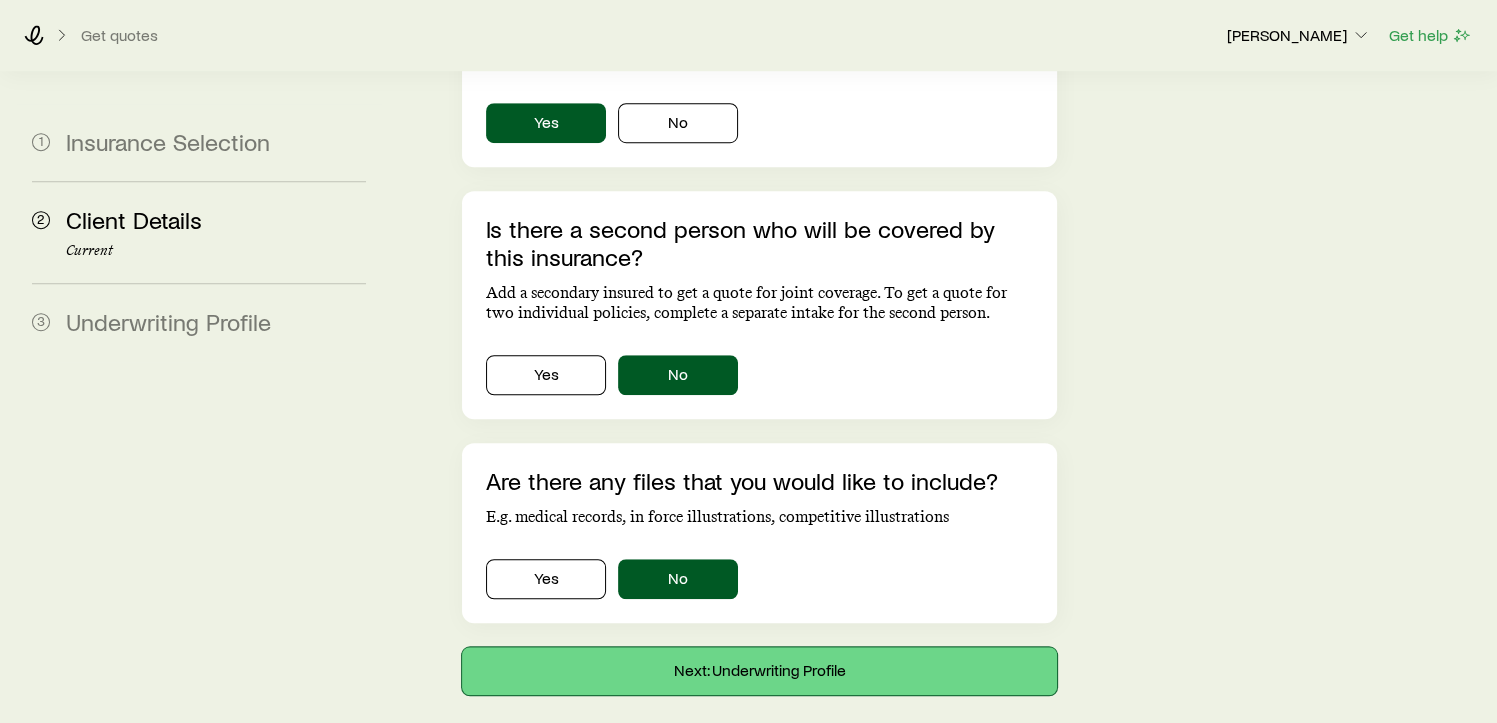 click on "Next: Underwriting Profile" at bounding box center [759, 671] 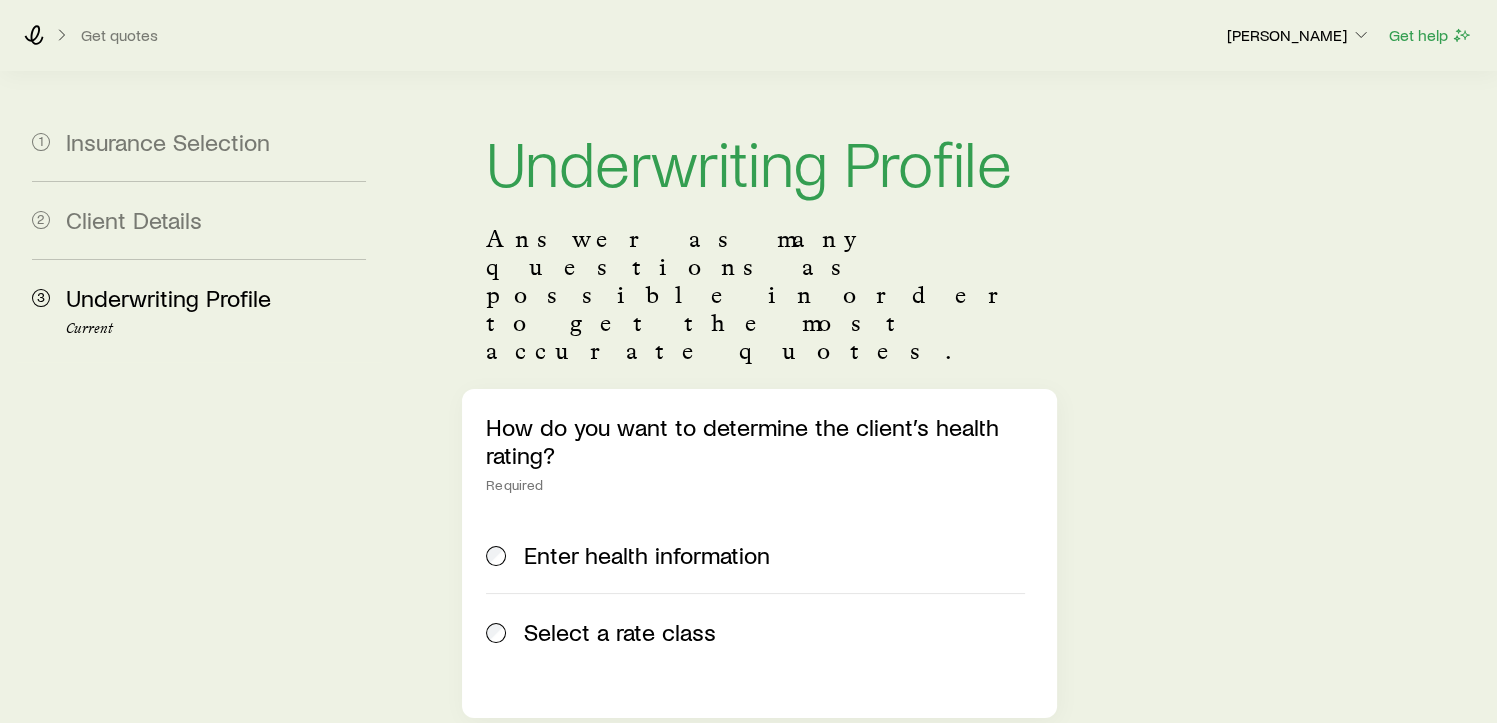 scroll, scrollTop: 24, scrollLeft: 0, axis: vertical 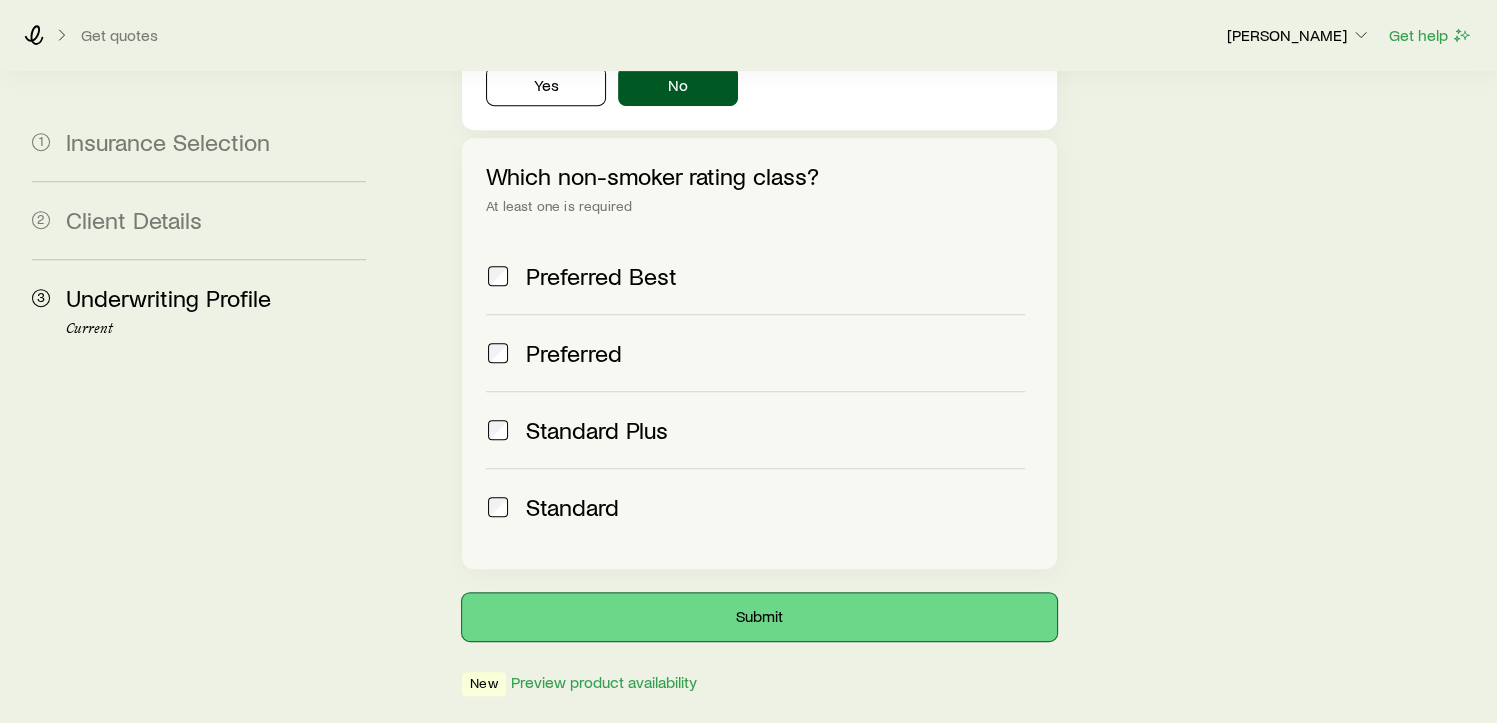 click on "Submit" at bounding box center [759, 617] 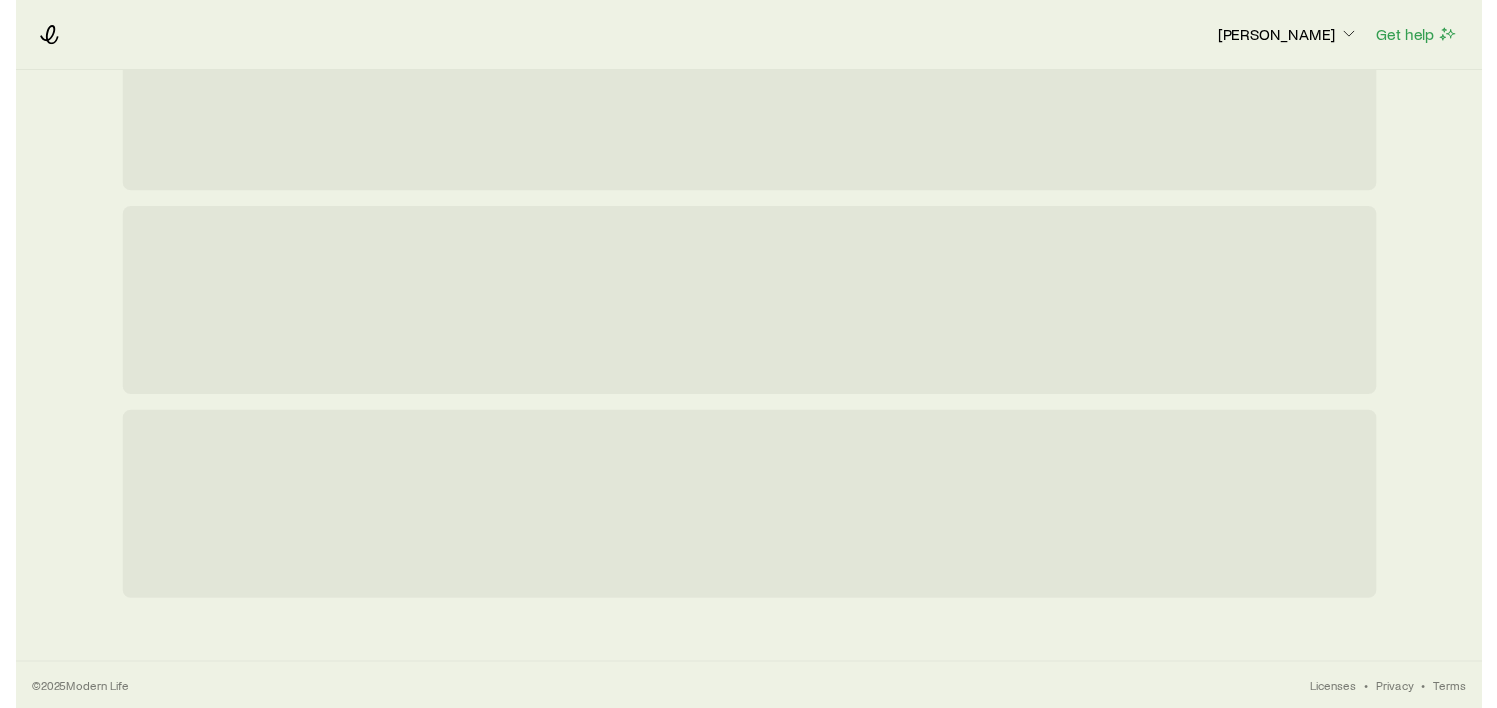 scroll, scrollTop: 0, scrollLeft: 0, axis: both 